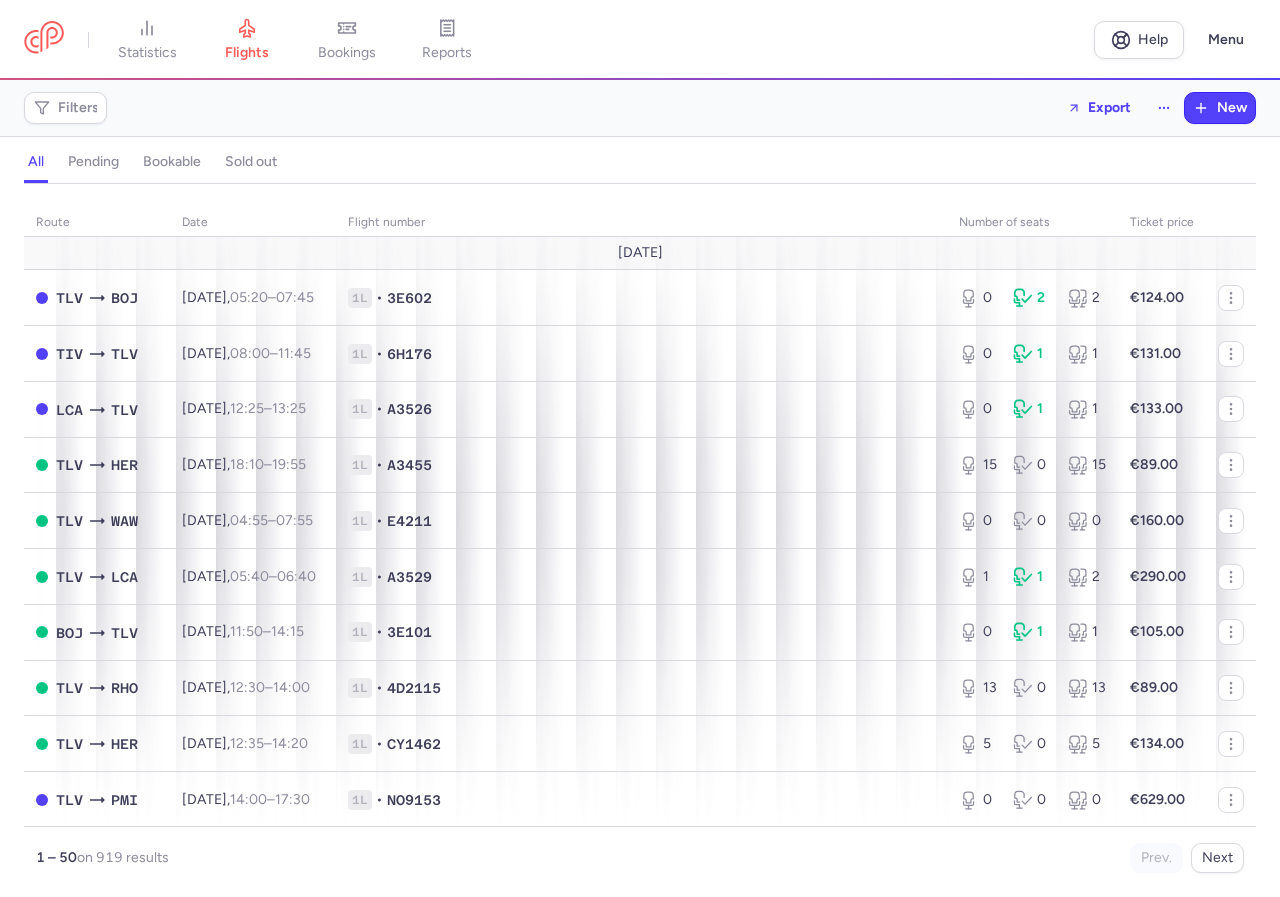 scroll, scrollTop: 0, scrollLeft: 0, axis: both 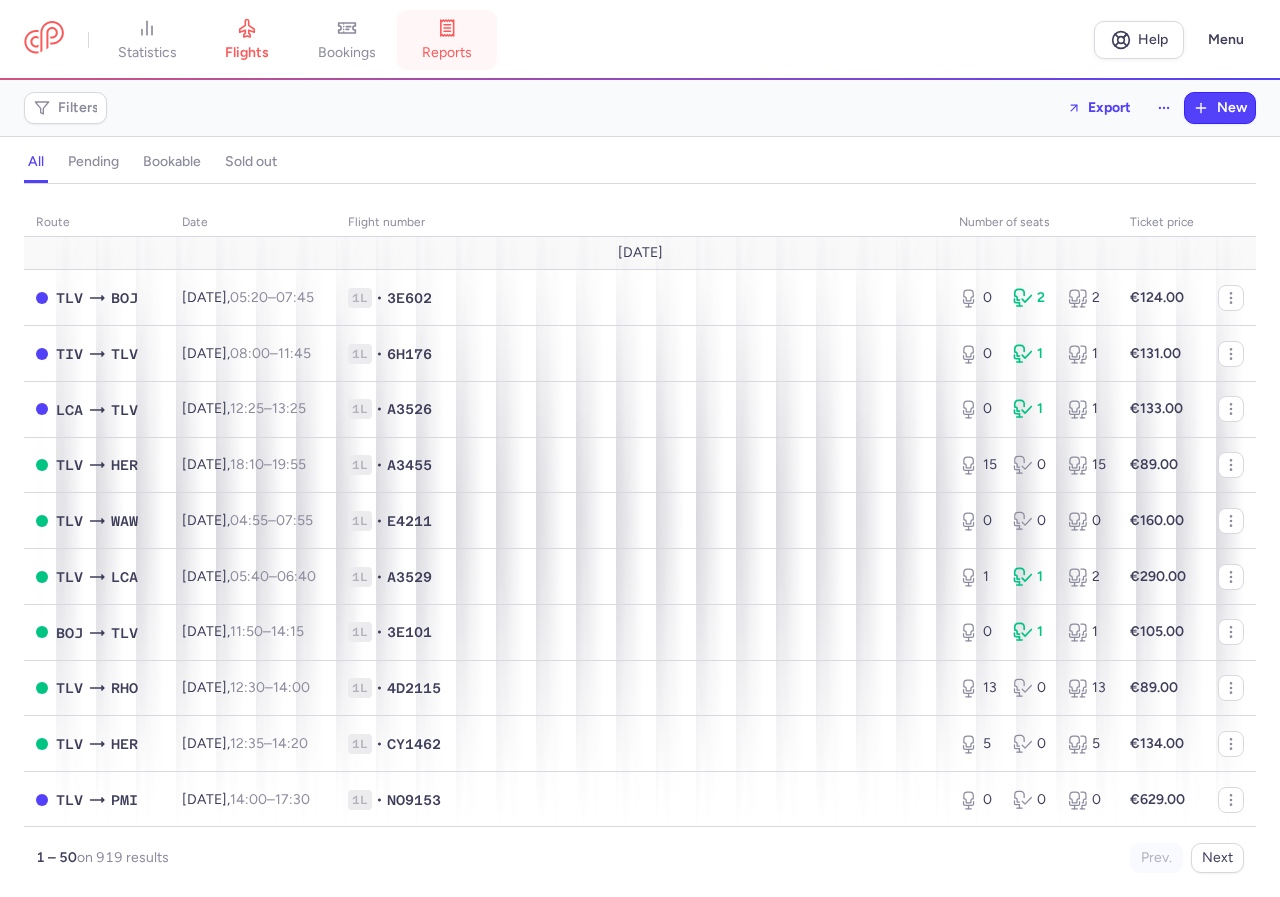 click on "reports" at bounding box center [447, 40] 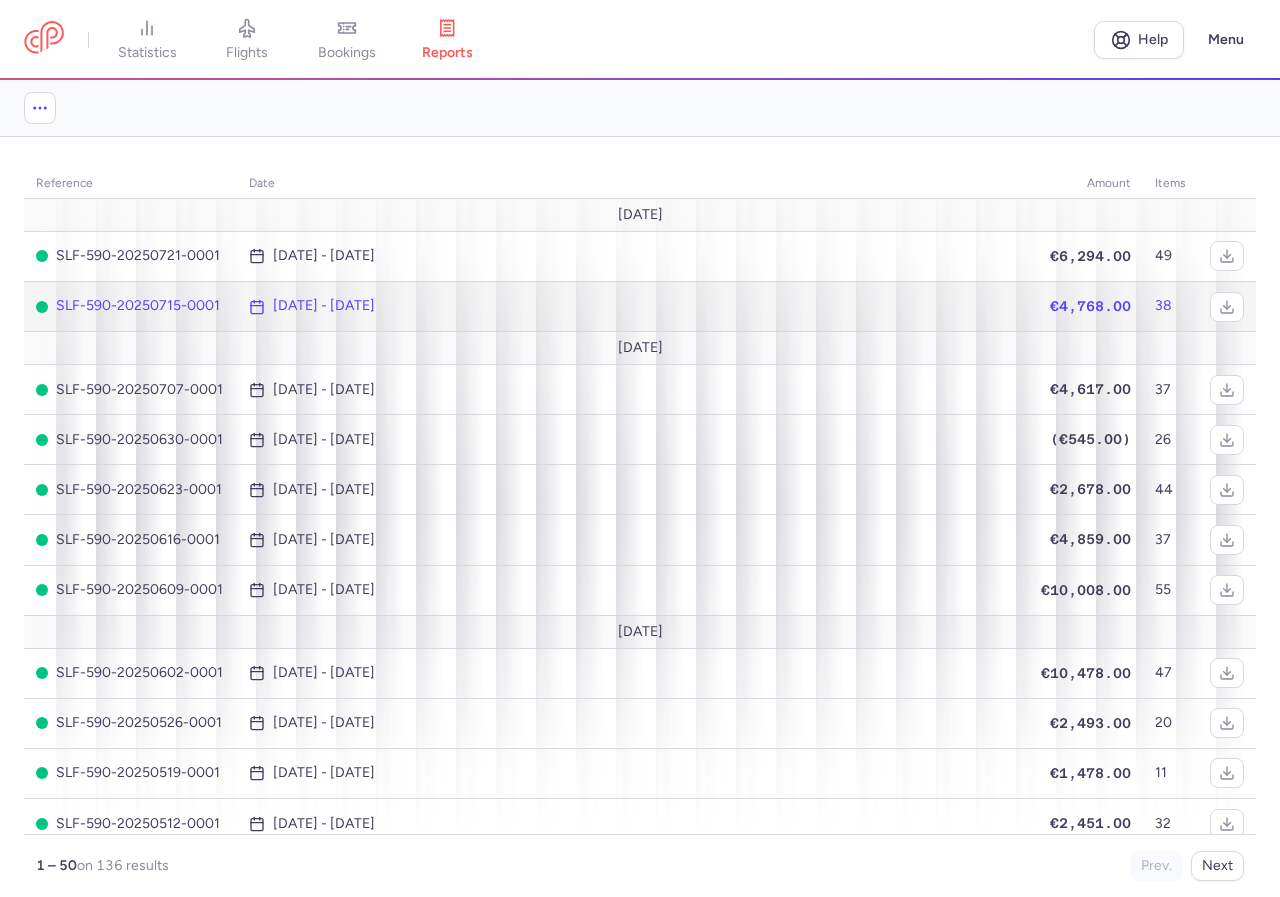 click on "€4,768.00" 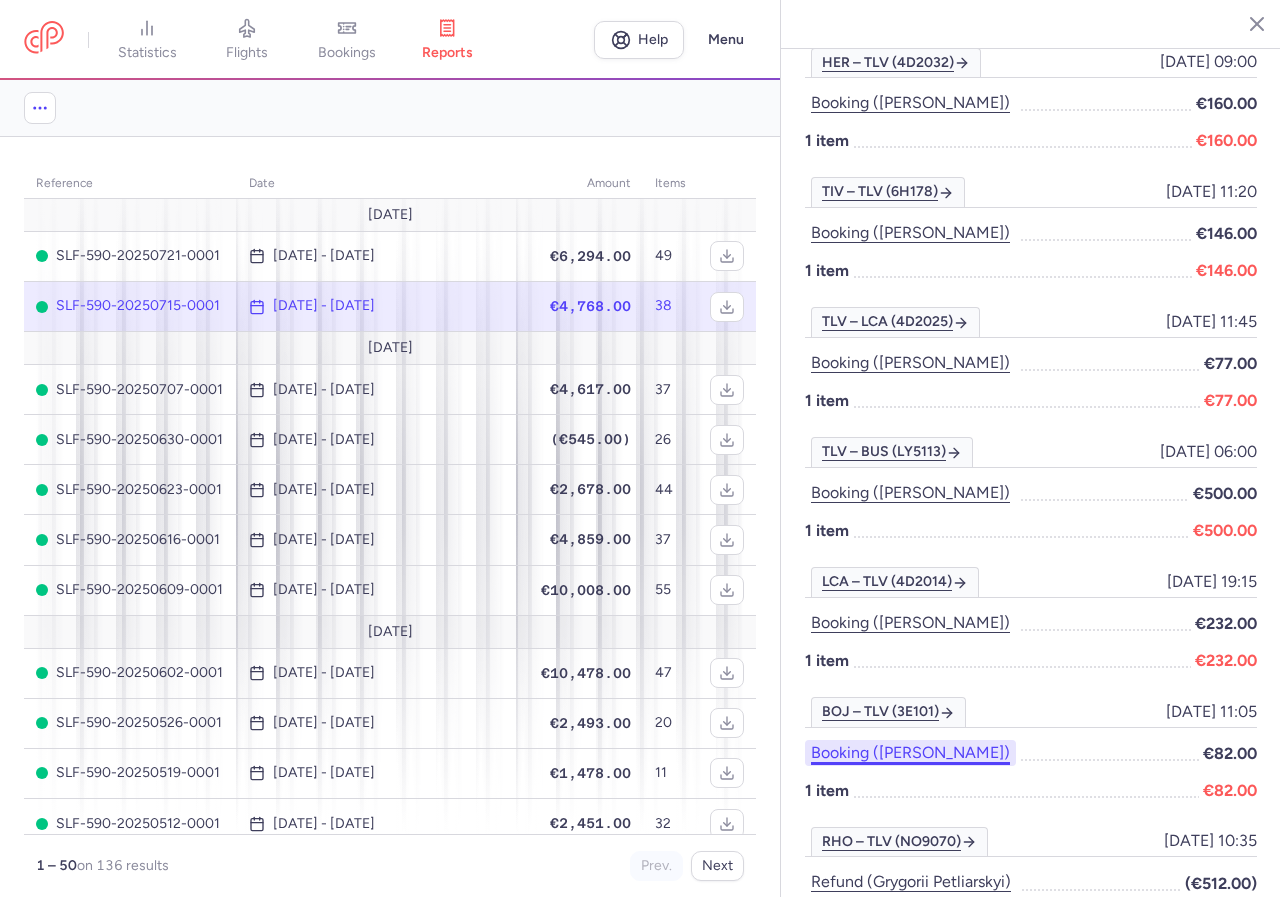 scroll, scrollTop: 2666, scrollLeft: 0, axis: vertical 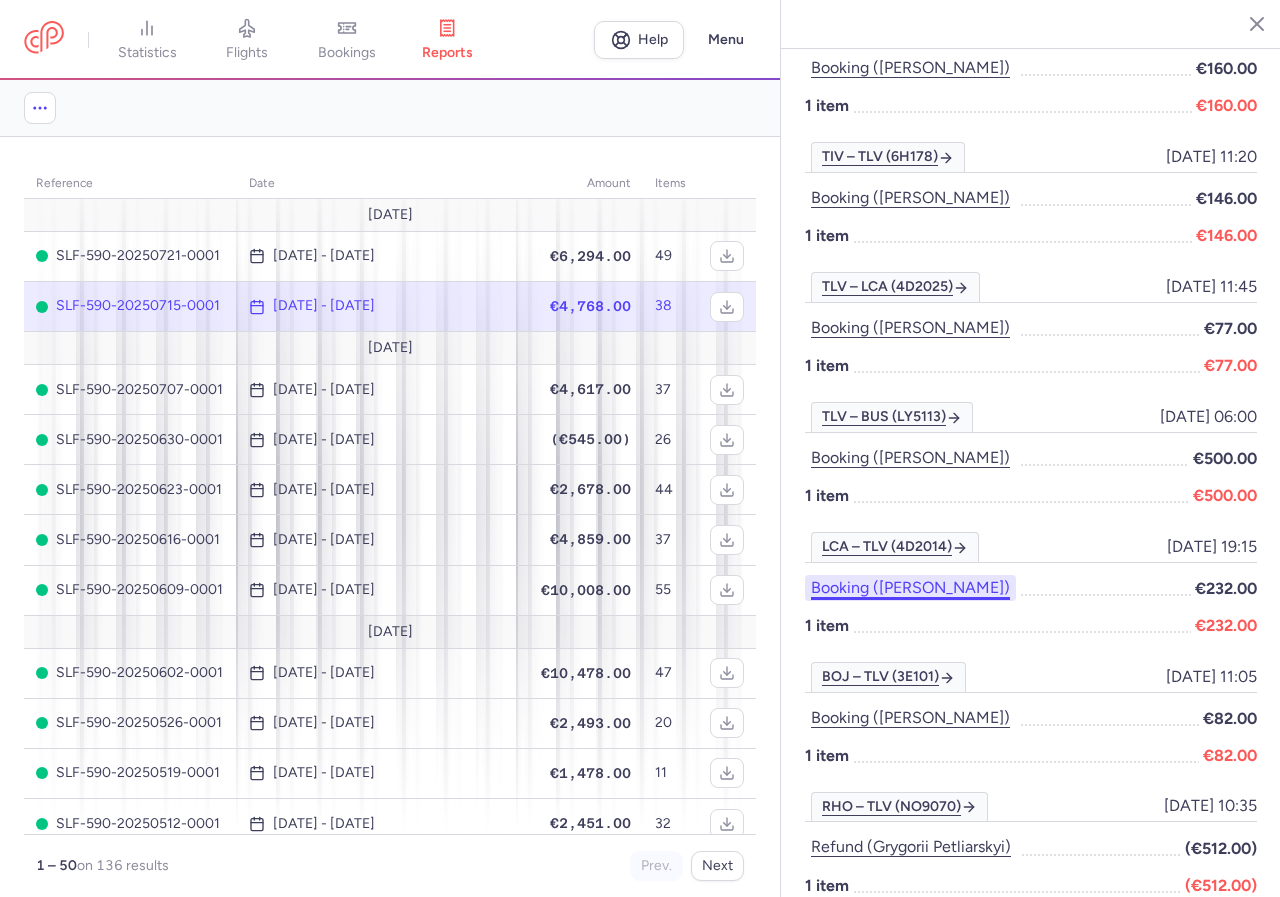 click on "Booking ([PERSON_NAME])" at bounding box center [910, 588] 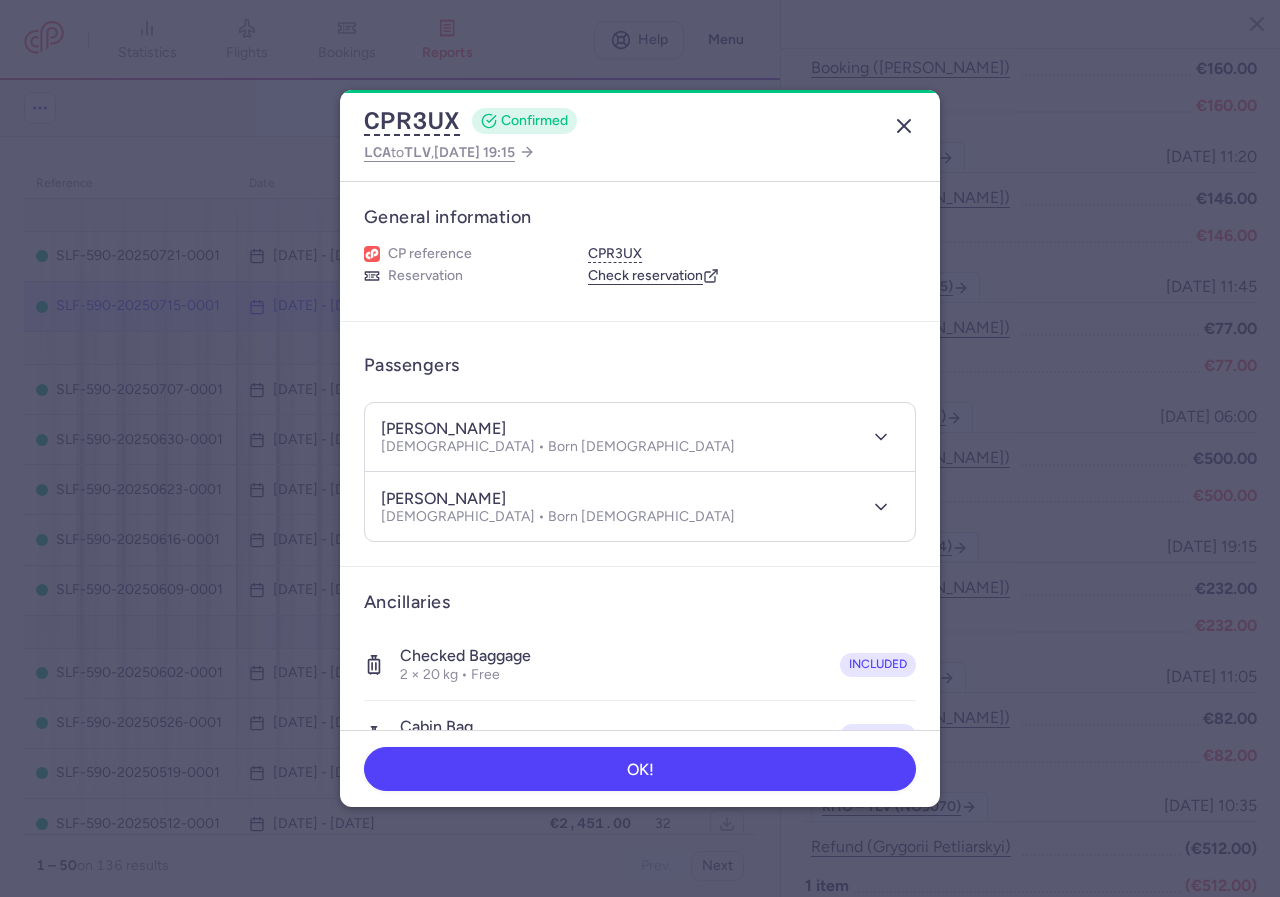click 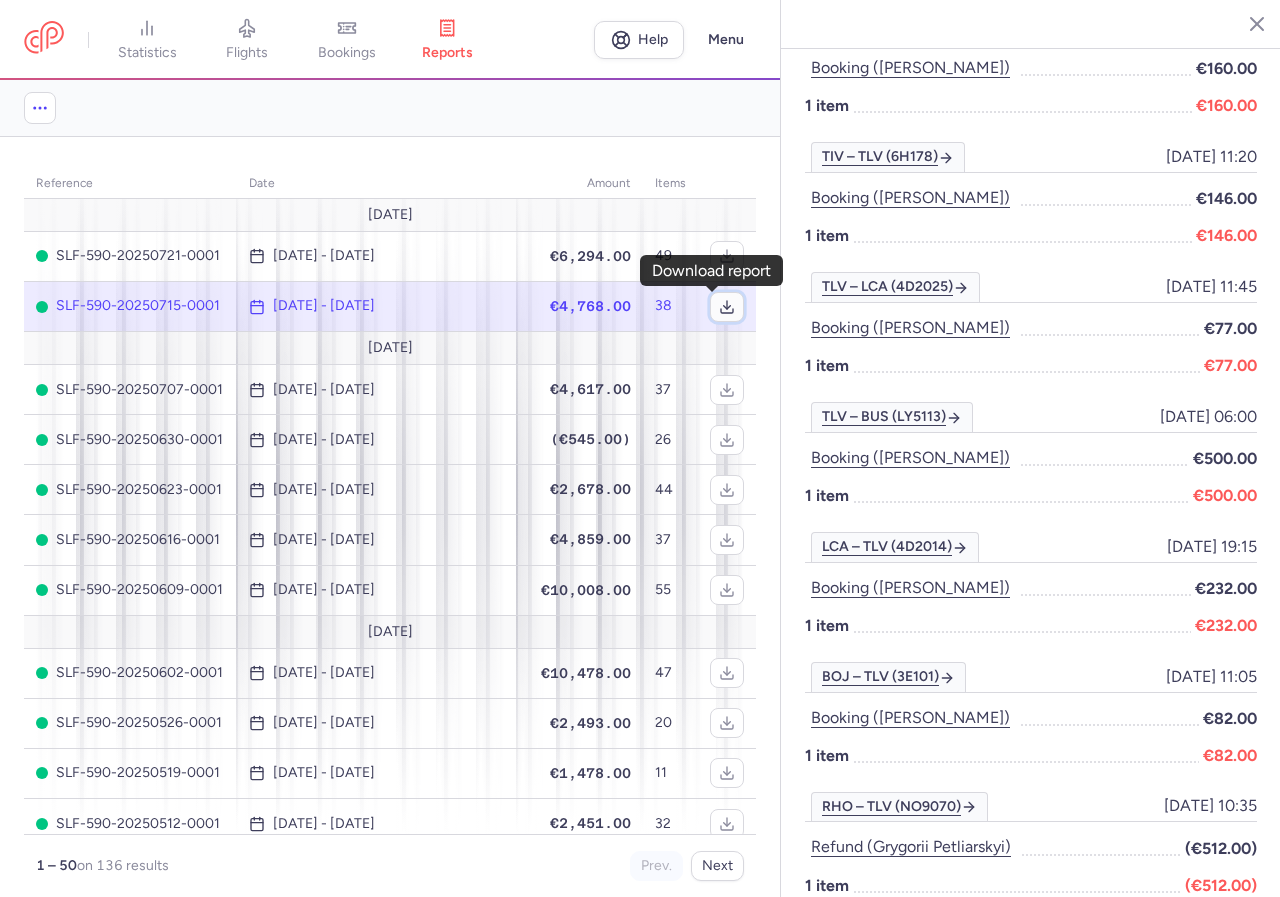 click 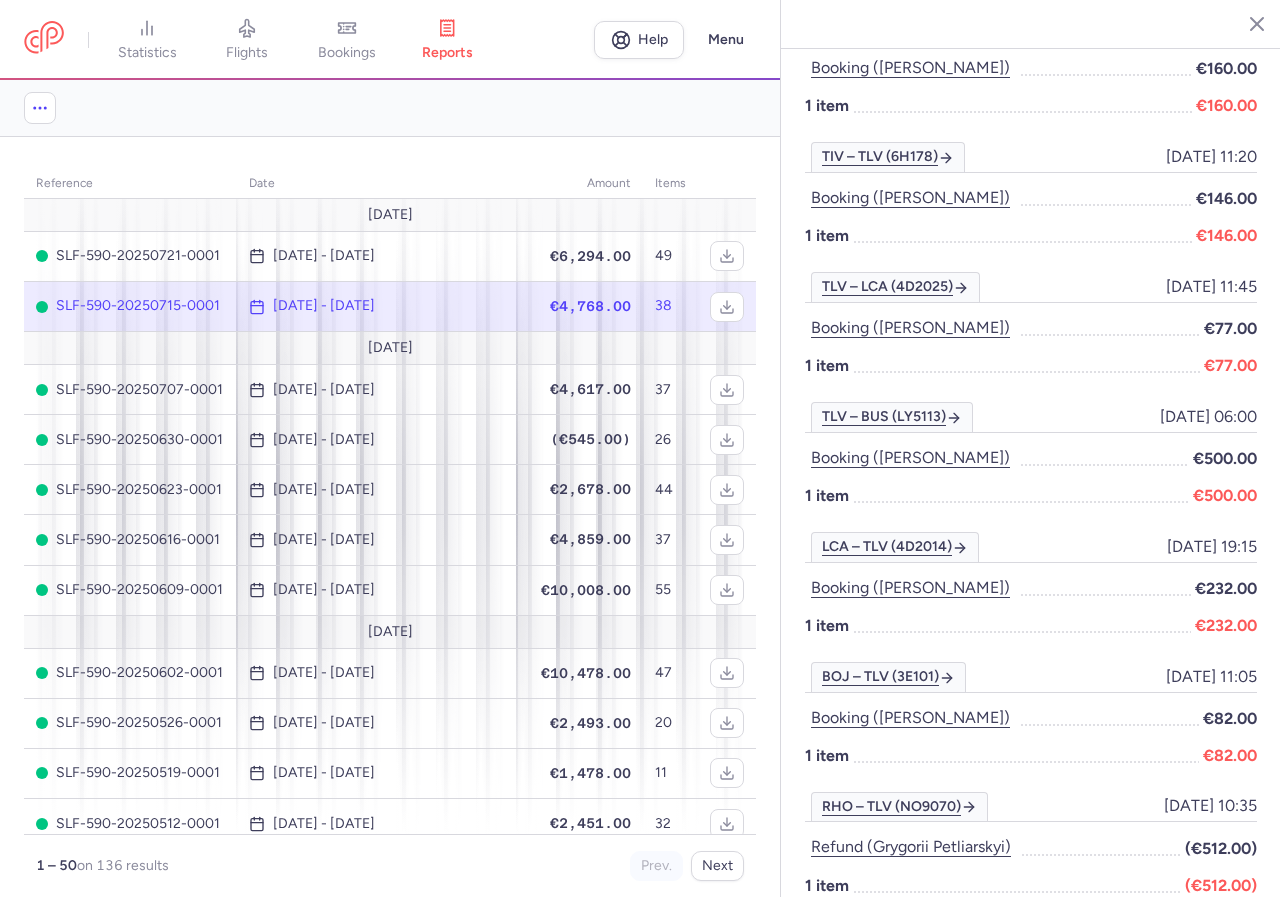 click on "€4,768.00" 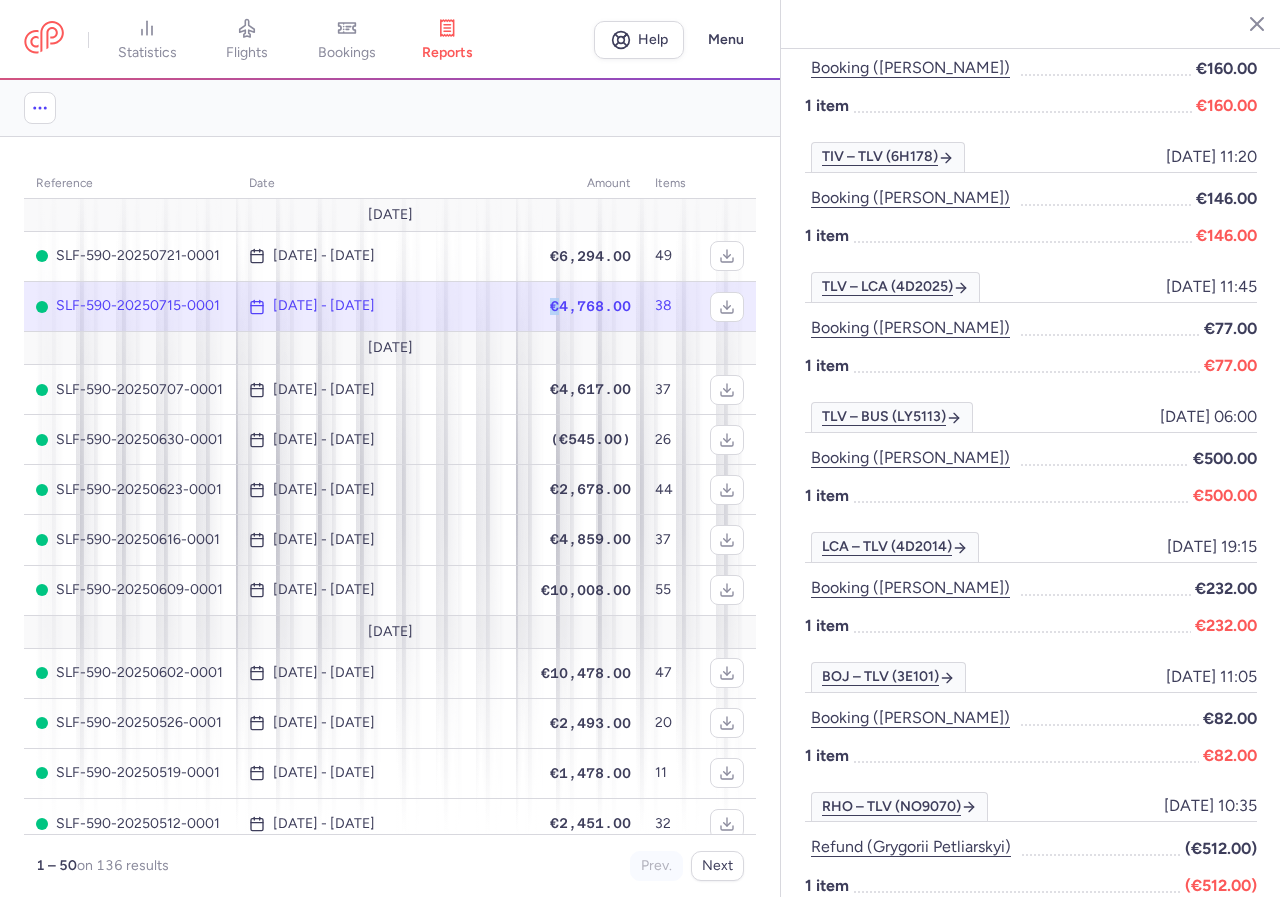 click on "€4,768.00" 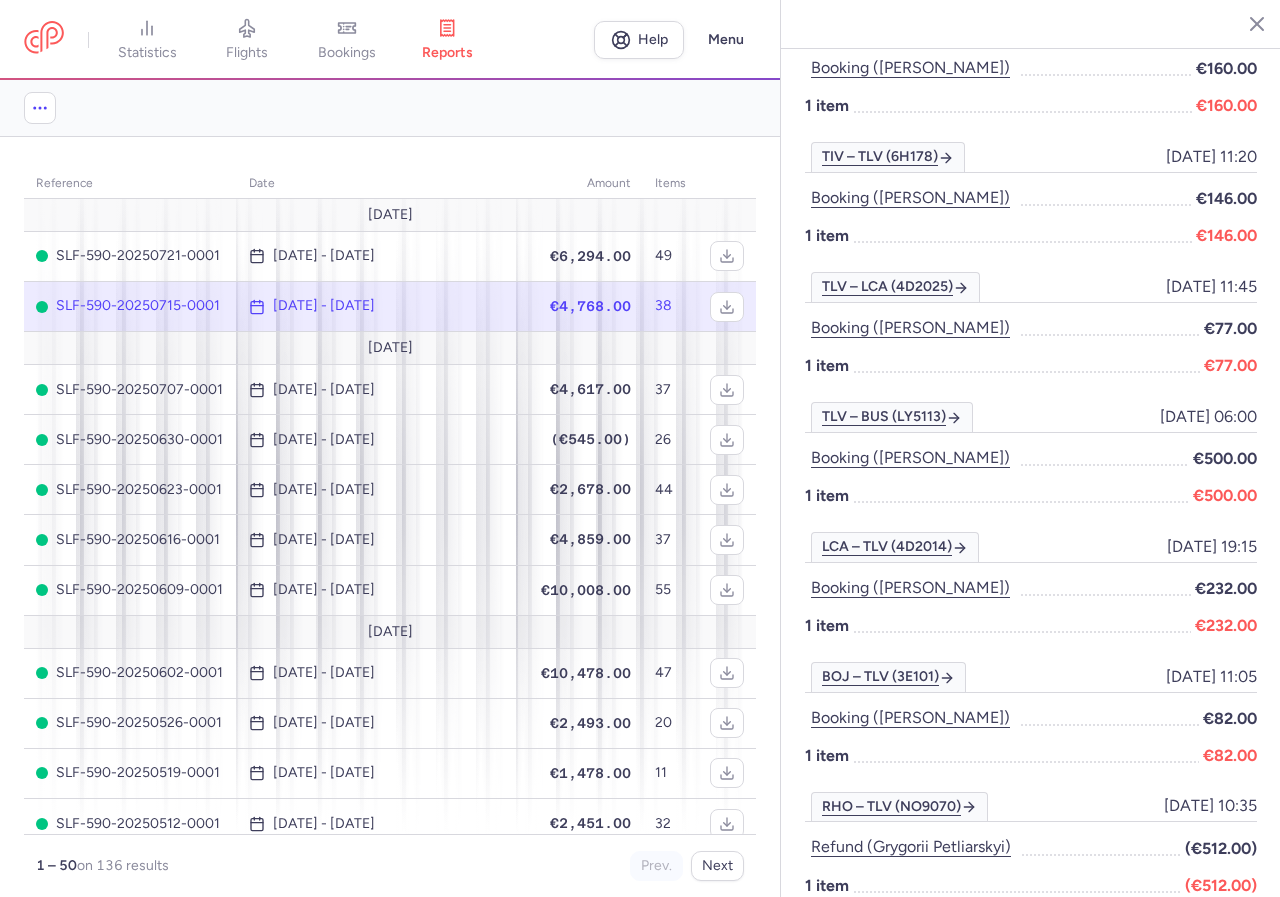 click on "[DATE] - [DATE]" 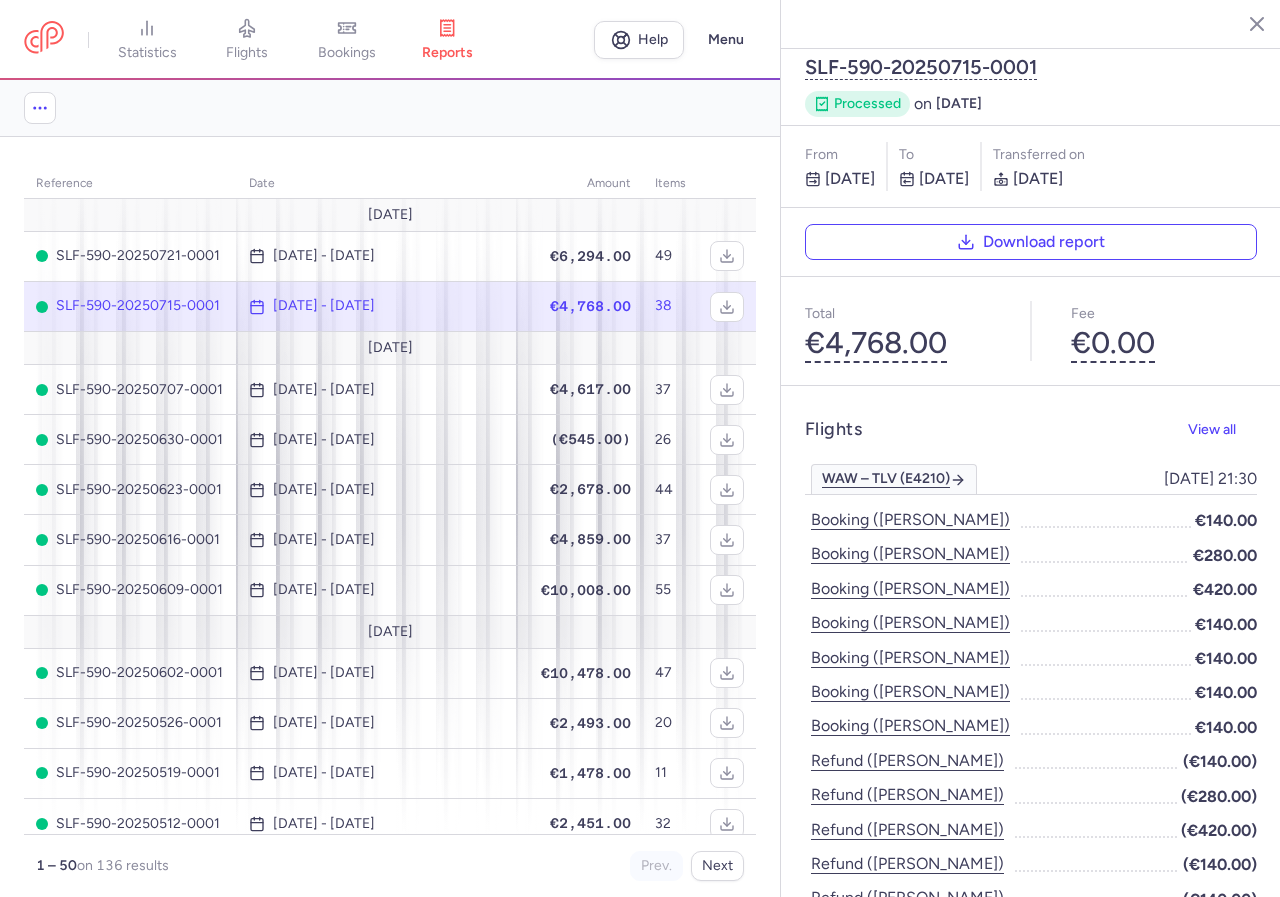 scroll, scrollTop: 0, scrollLeft: 0, axis: both 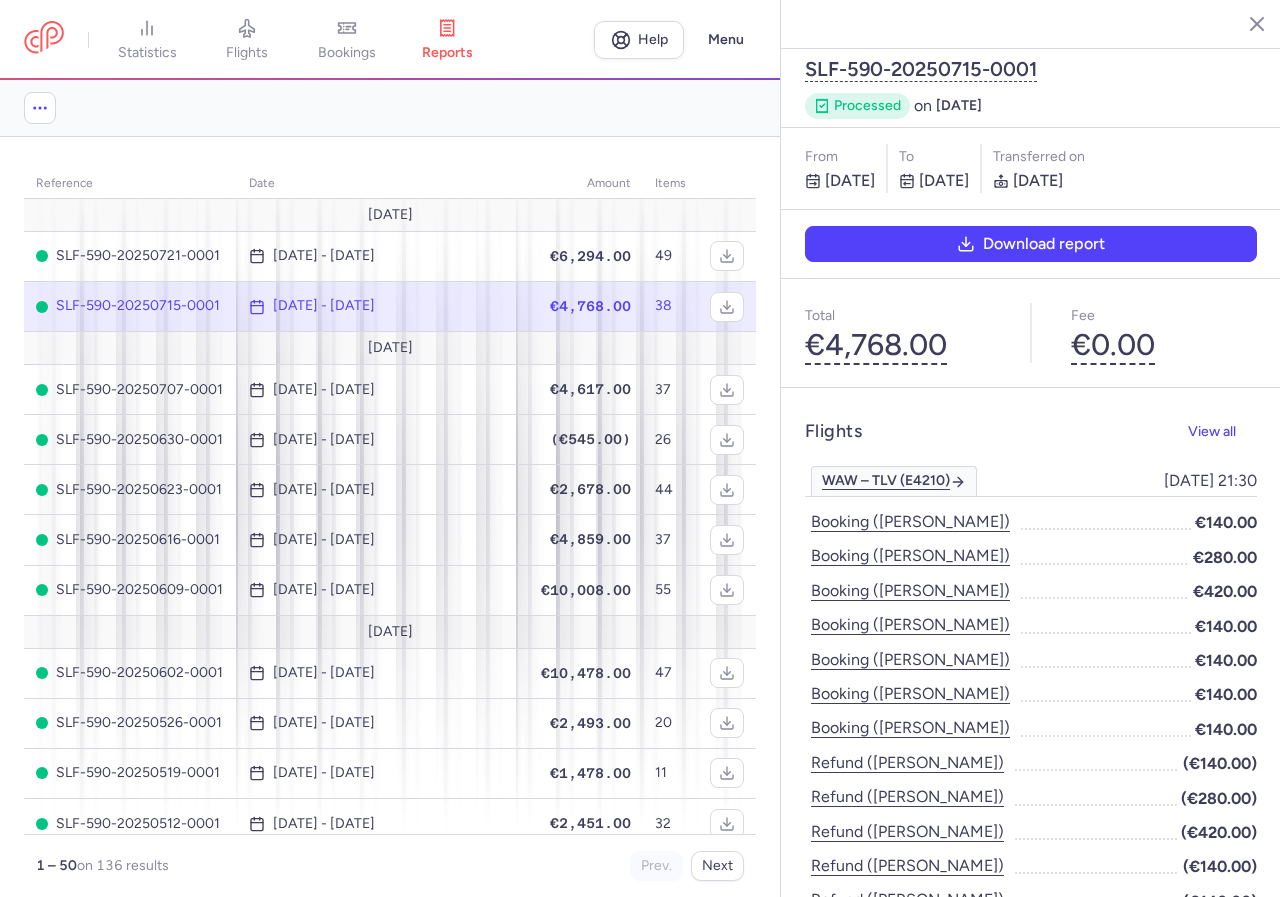 click on "Download report" at bounding box center (1031, 244) 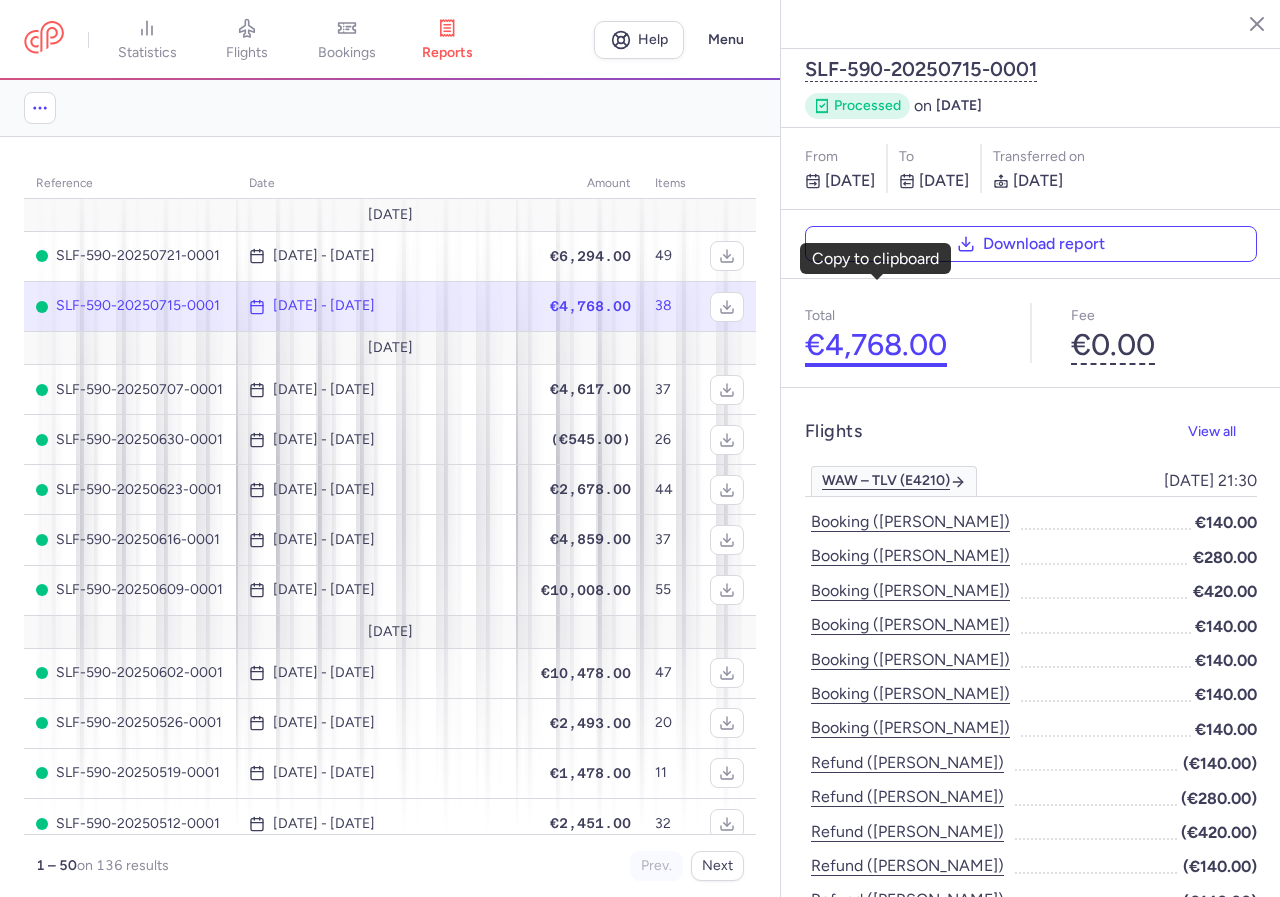 click on "€4,768.00" at bounding box center [876, 345] 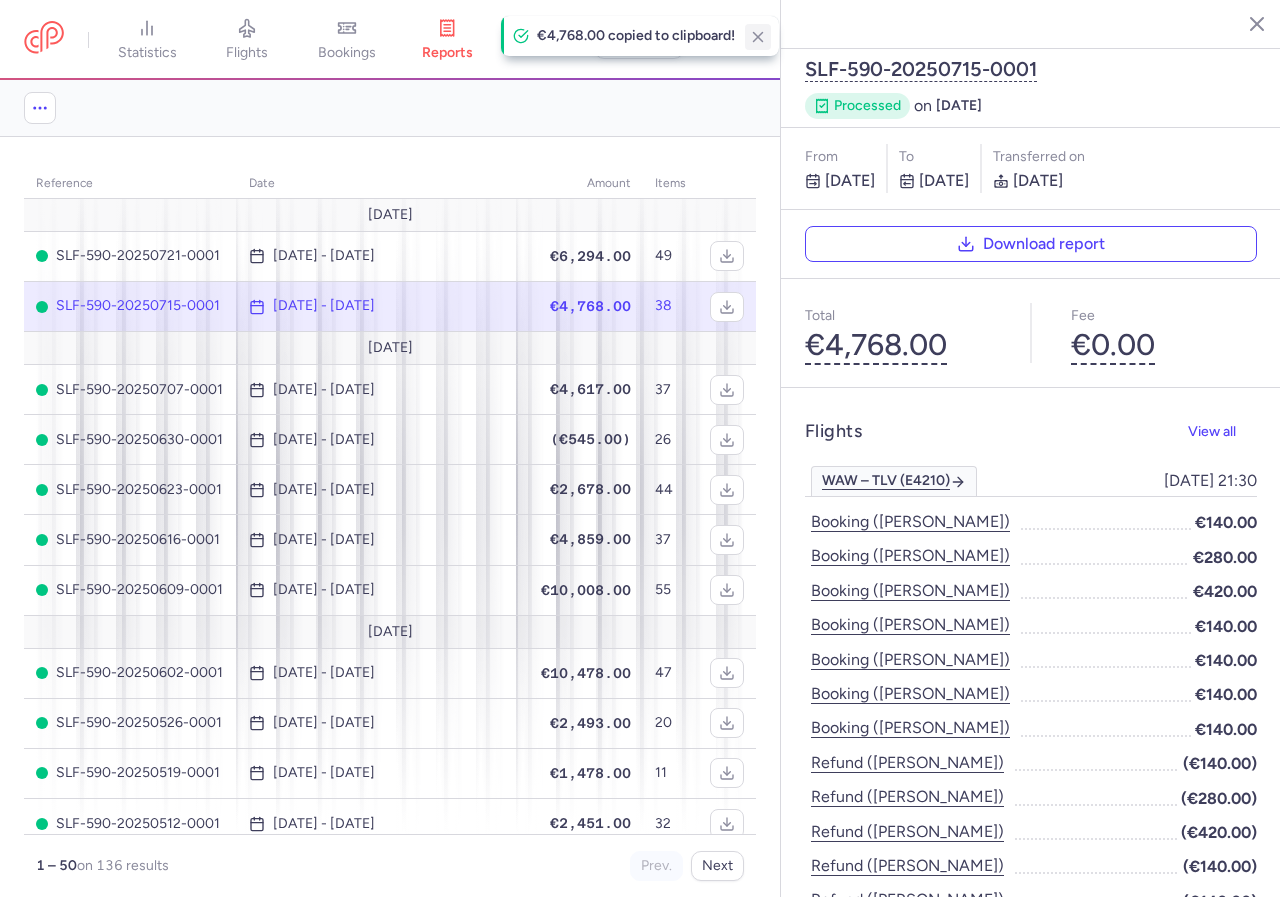 click 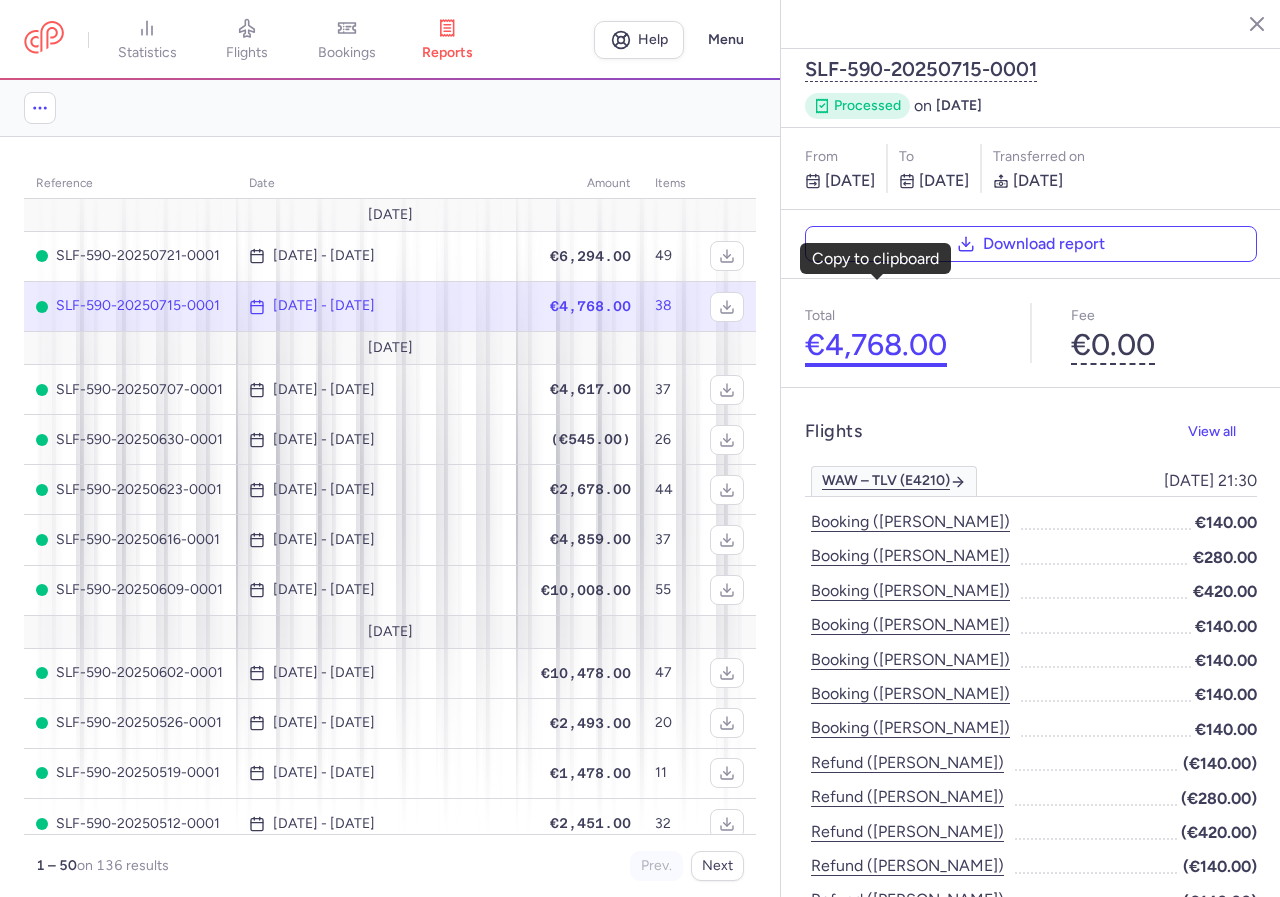 click on "€4,768.00" at bounding box center (876, 345) 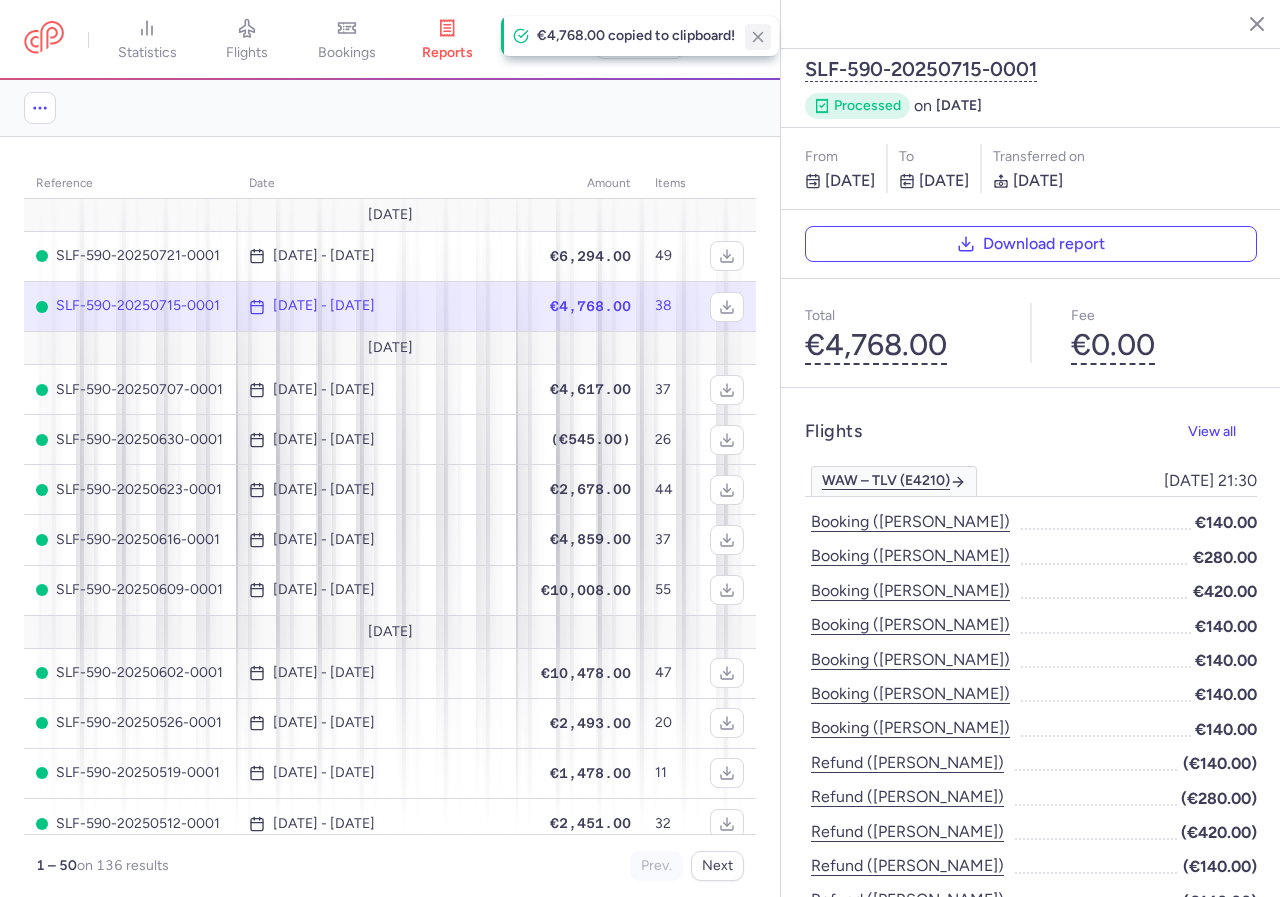 click at bounding box center (758, 37) 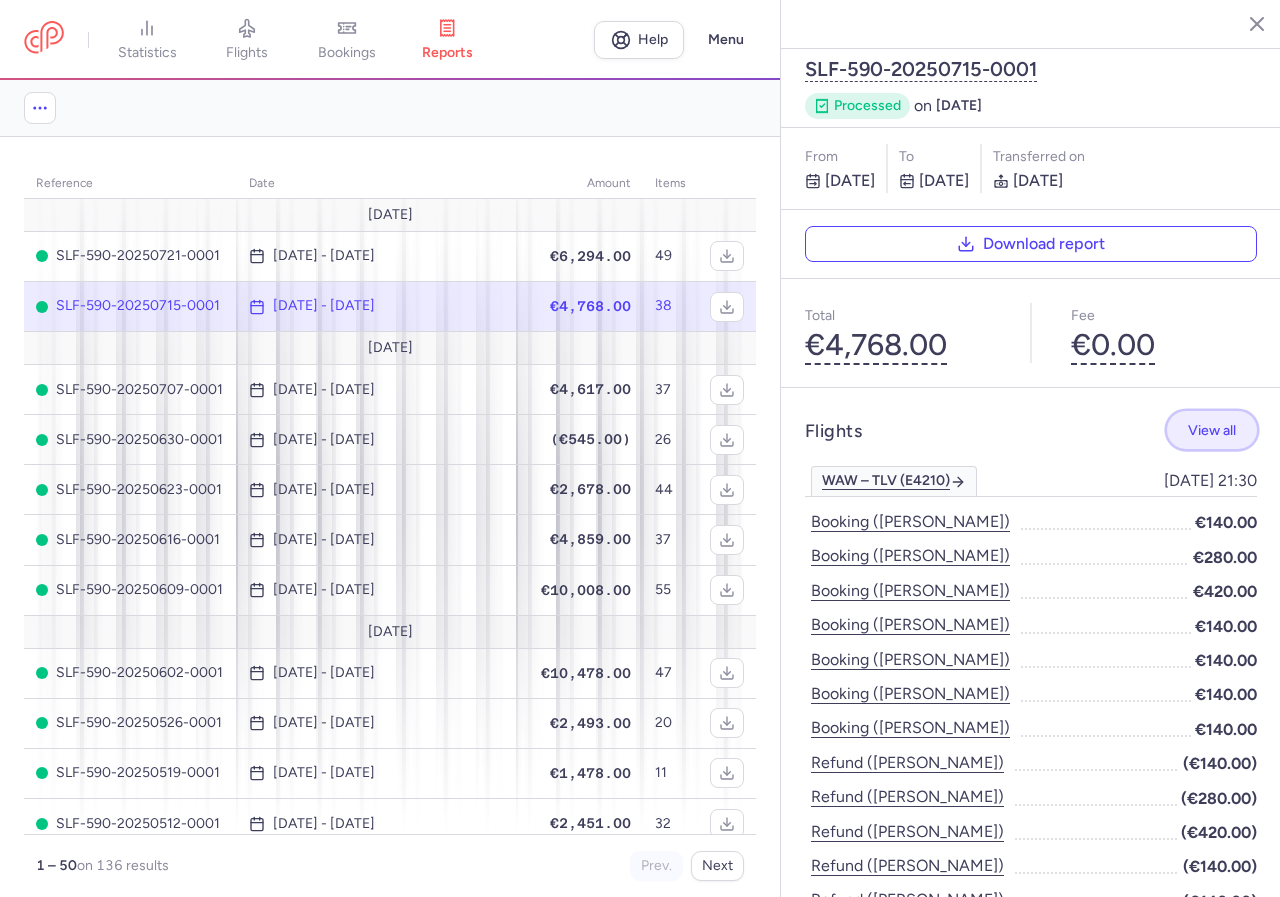 click on "View all" at bounding box center [1212, 430] 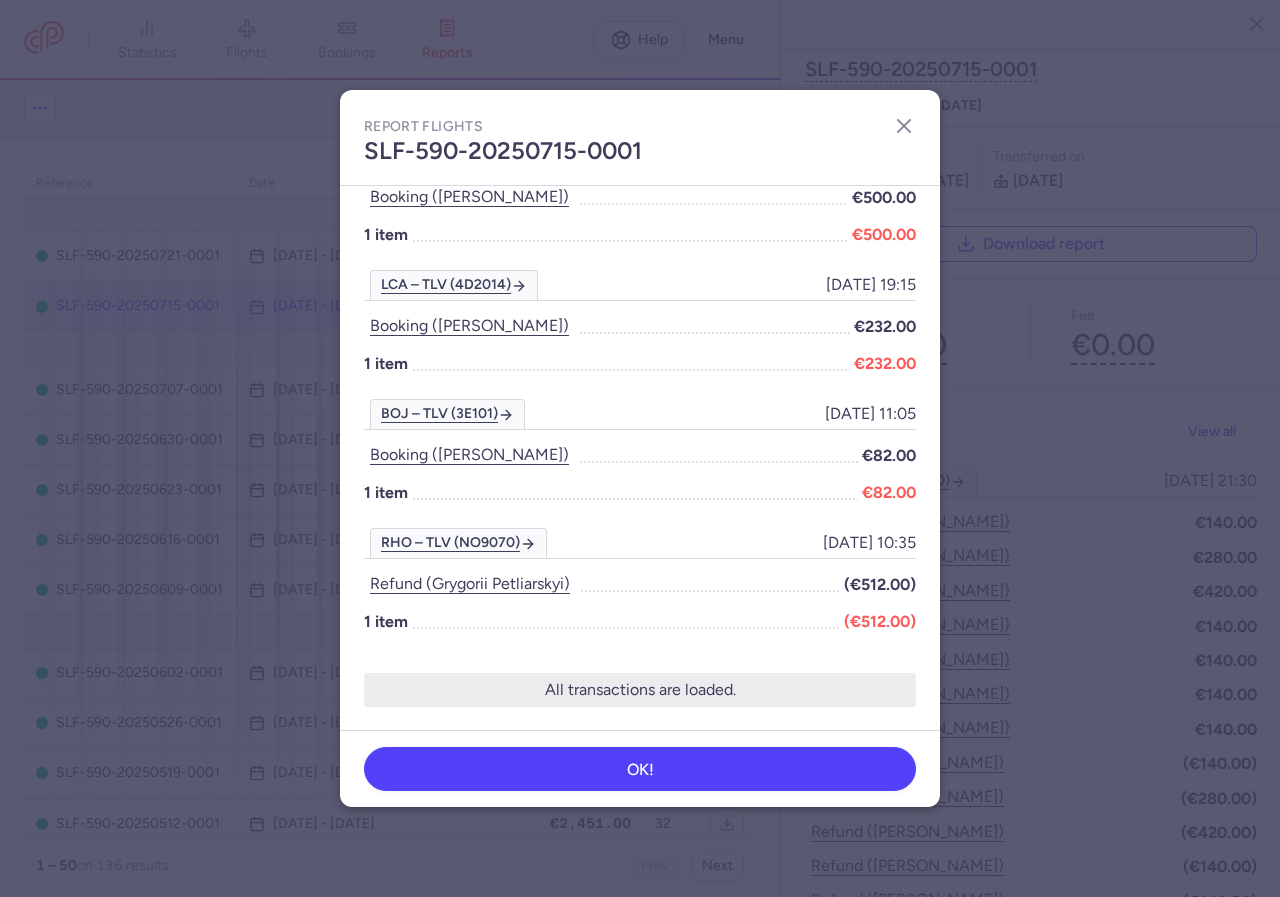 scroll, scrollTop: 2658, scrollLeft: 0, axis: vertical 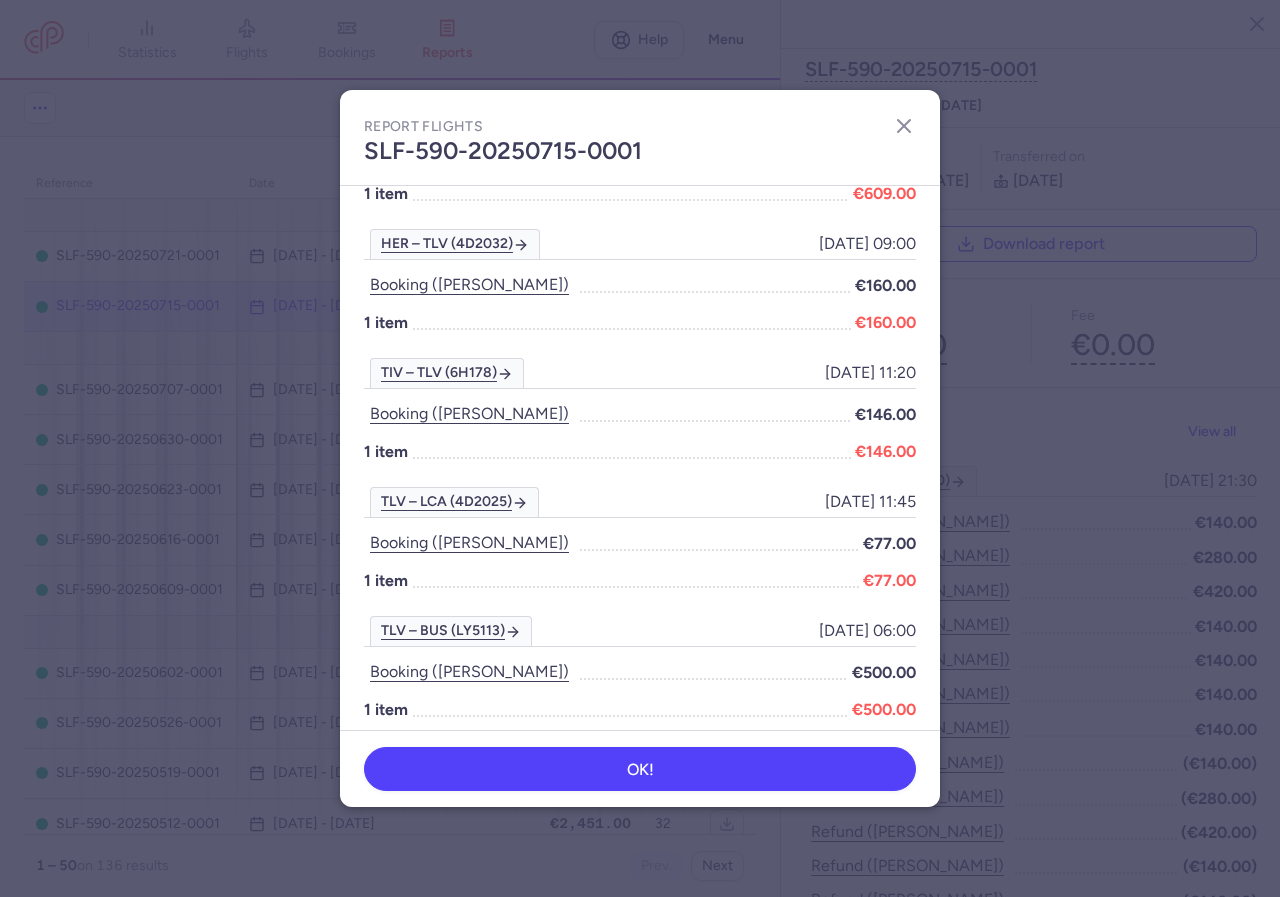 click on "RHO – TLV (4D2048)  [DATE] 14:00 [DATE] 14:00 Booking ([PERSON_NAME]) €292.00 1 item  €292.00 TLV – HER (XR402)  [DATE] 12:40 [DATE] 12:40 Booking ([PERSON_NAME] gahpi) €348.00 1 item  €348.00 TIV – TLV (6H174)  [DATE] 11:20 [DATE] 11:20 Booking ([PERSON_NAME]) €609.00 1 item  €609.00 HER – TLV (4D2032)  [DATE] 09:00 [DATE] 09:00 Booking ([PERSON_NAME]) €160.00 1 item  €160.00 TIV – TLV (6H178)  [DATE] 11:20 [DATE] 11:20 Booking ([PERSON_NAME]) €146.00 1 item  €146.00 TLV – LCA (4D2025)  [DATE] 11:45 [DATE] 11:45 Booking ([PERSON_NAME]) €77.00 1 item  €77.00 TLV – BUS (LY5113)  [DATE] 06:00 [DATE] 06:00 Booking ([PERSON_NAME]) €500.00 1 item  €500.00 LCA – TLV (4D2014)  [DATE] 19:15 [DATE] 19:15 Booking ([PERSON_NAME]) €232.00 1 item  €232.00 BOJ – TLV (3E101)  [DATE] 11:05 [DATE] 11:05 Booking ([PERSON_NAME]) €82.00 1 item  €82.00 RHO – TLV (NO9070)" at bounding box center [640, 458] 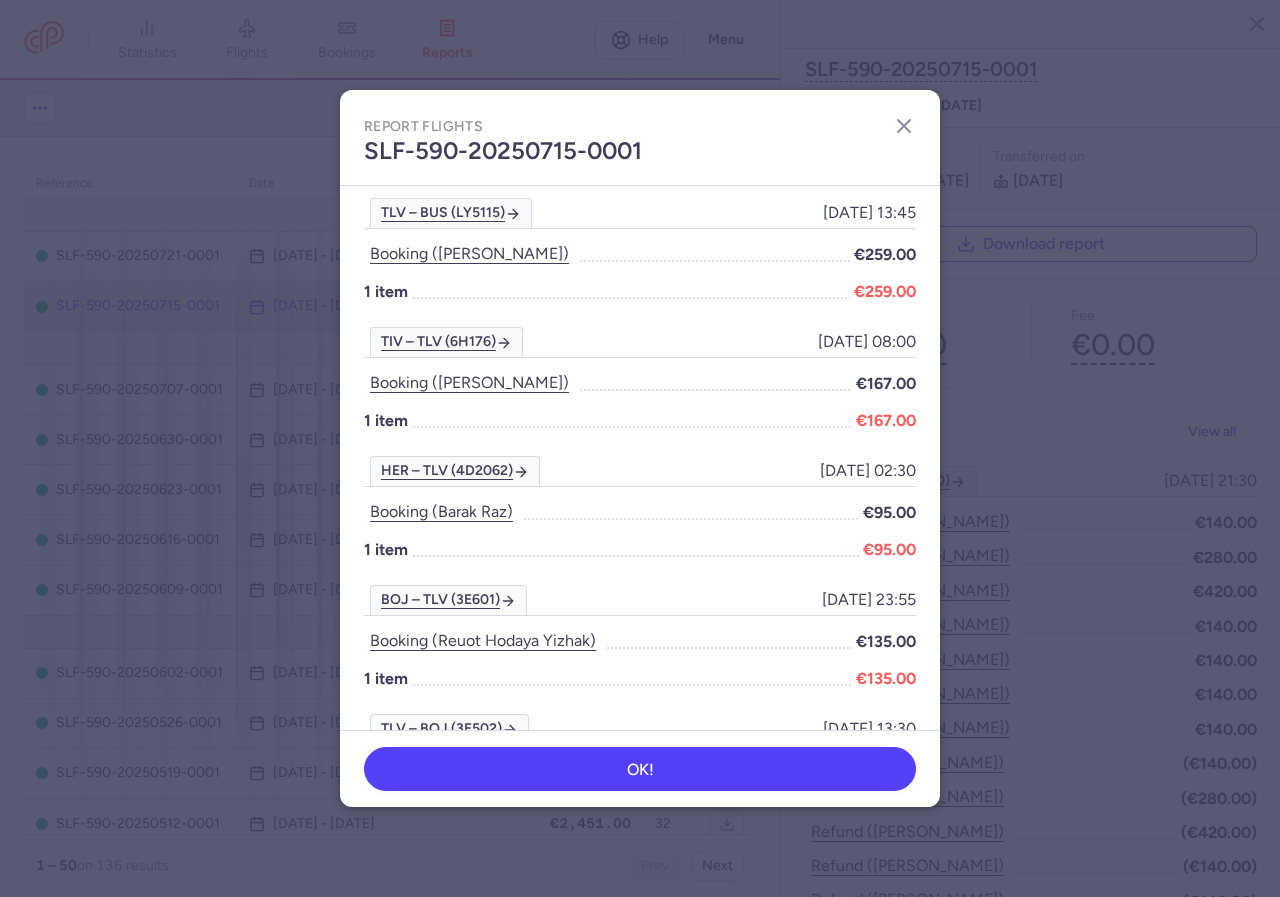 scroll, scrollTop: 241, scrollLeft: 0, axis: vertical 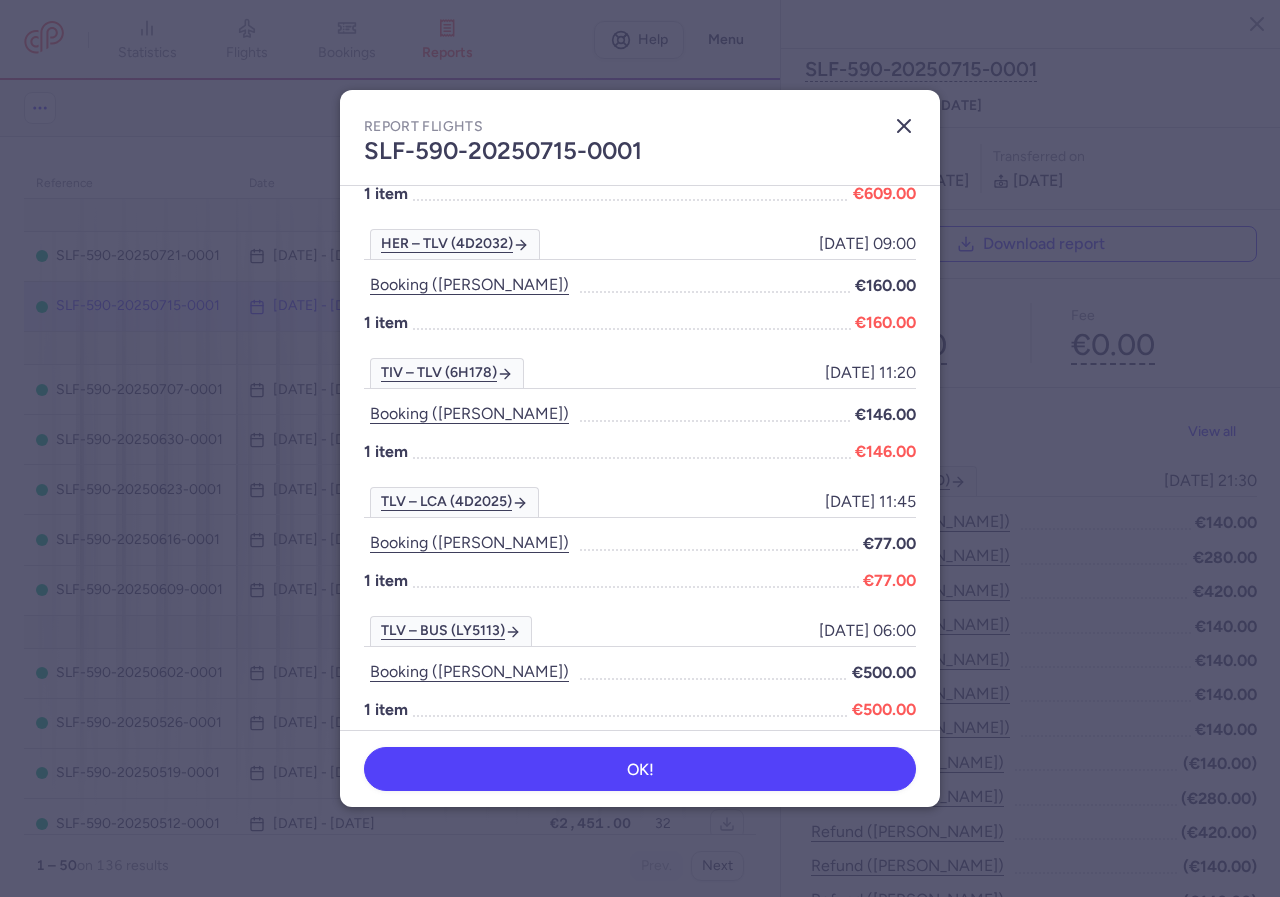click 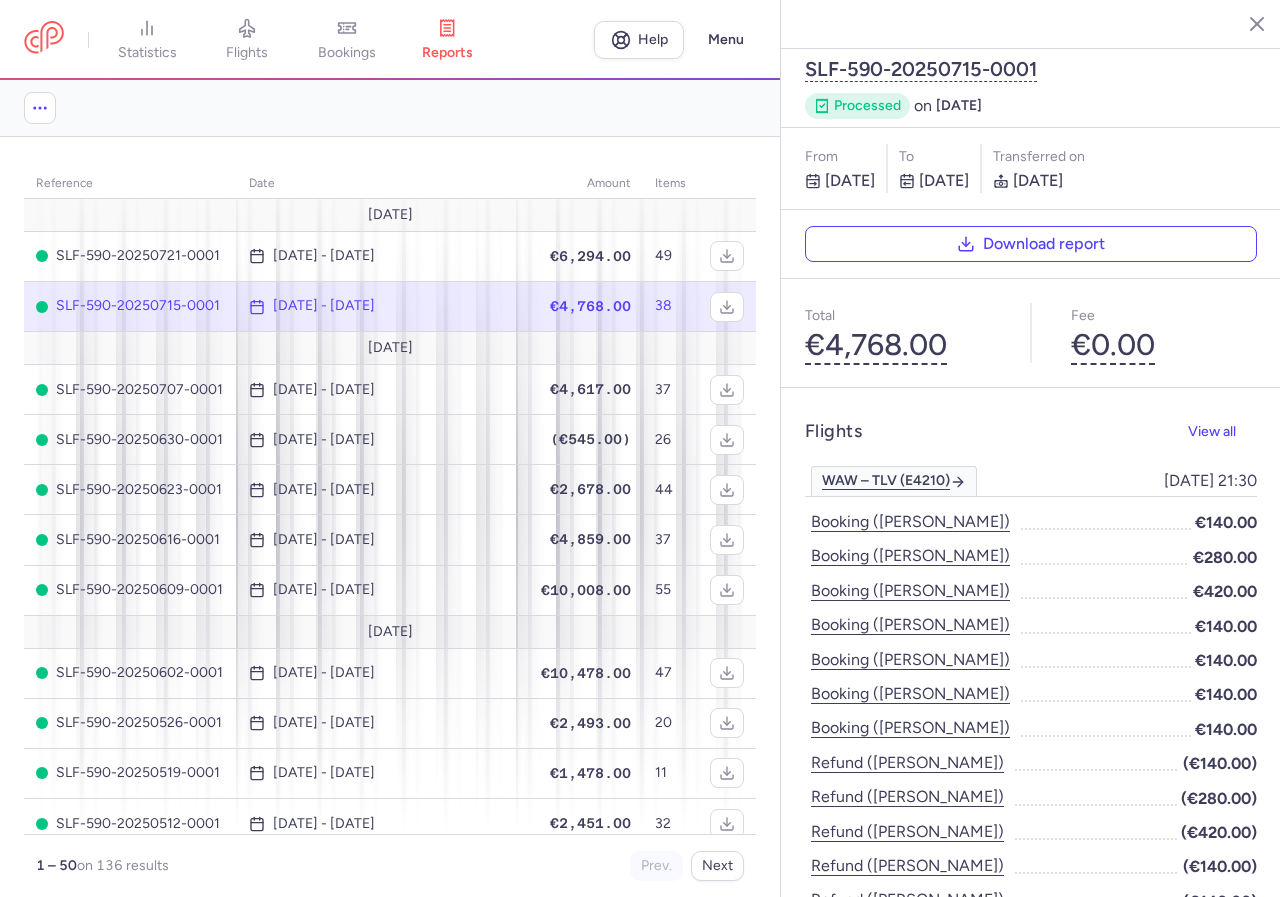 click on "€4,768.00" 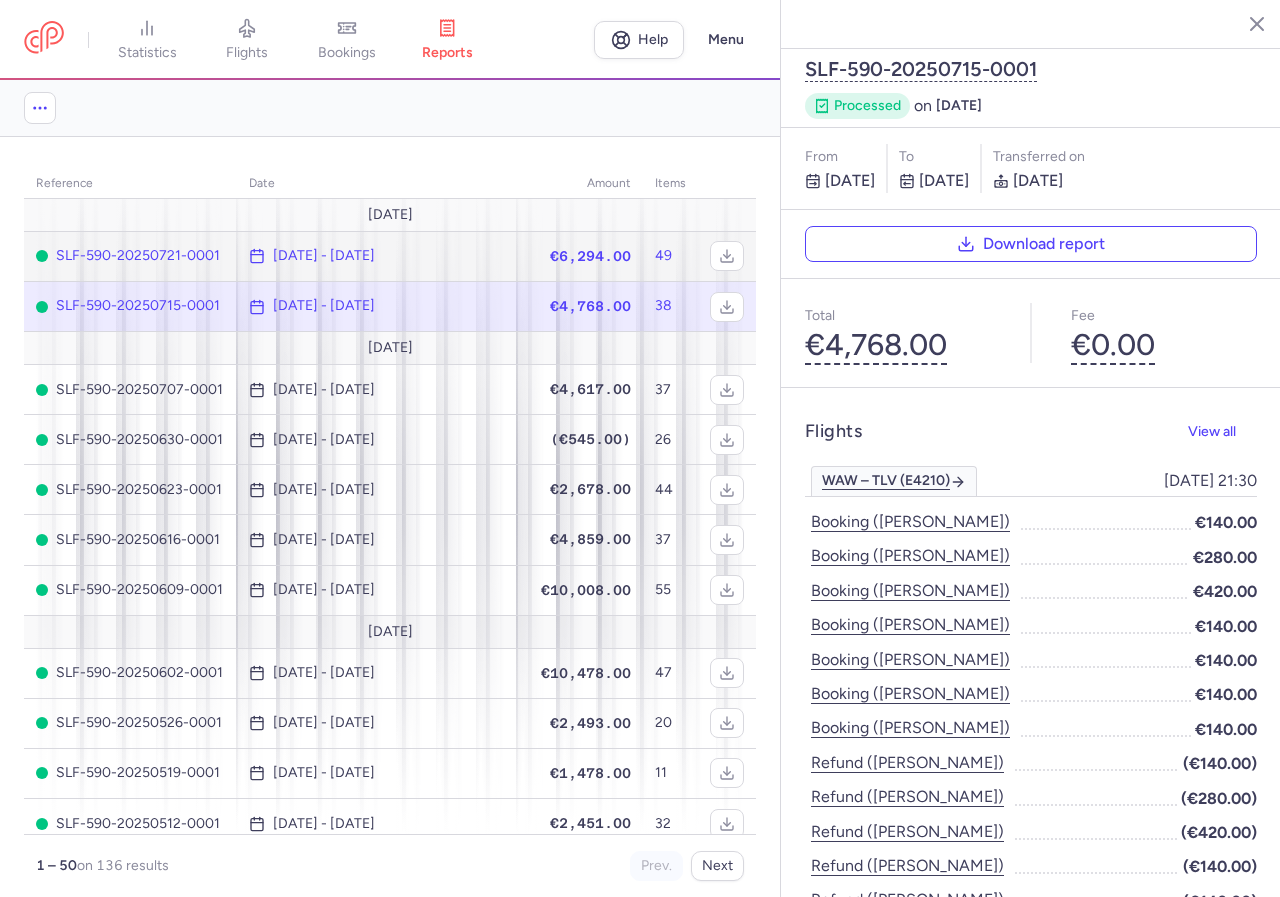 click on "€6,294.00" 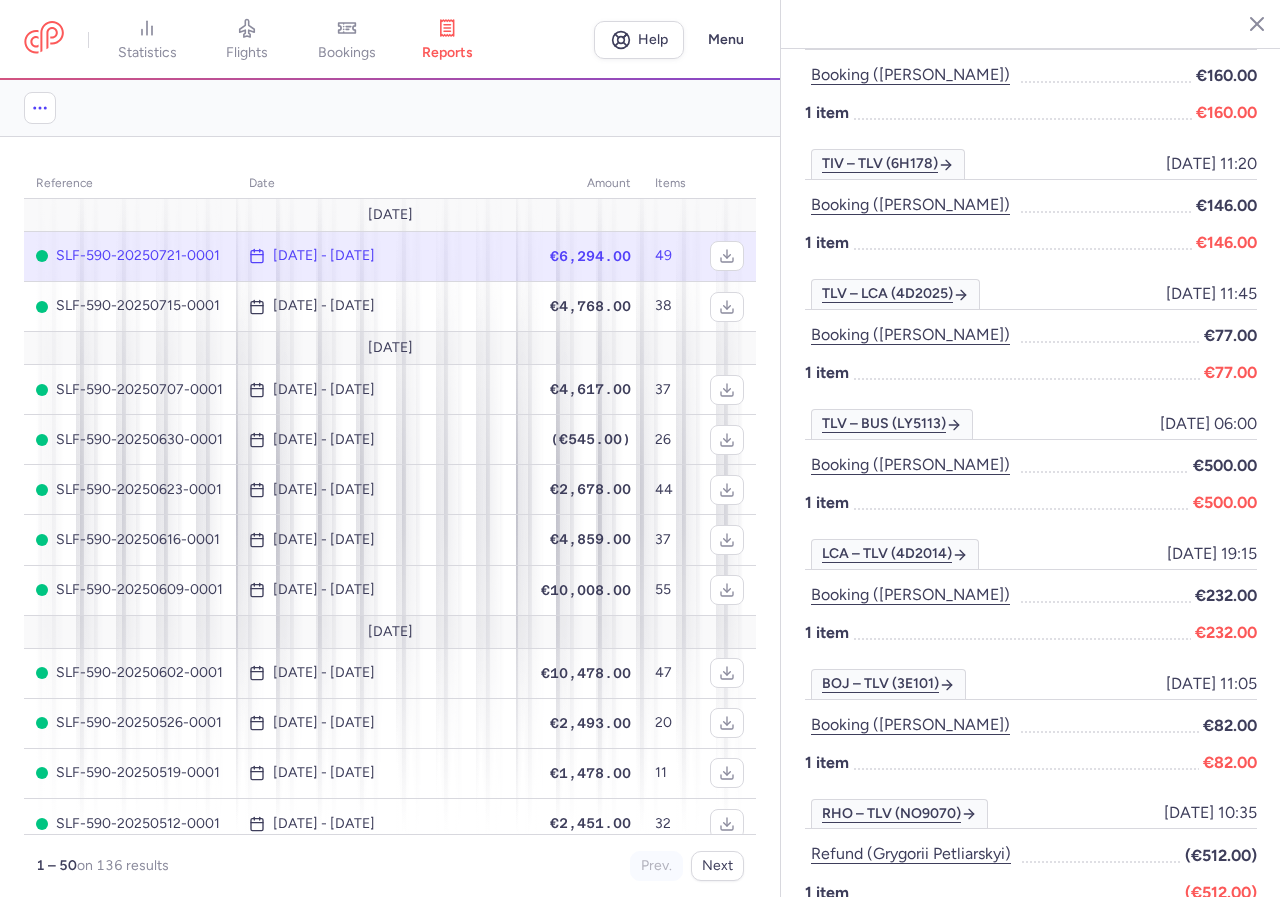 scroll, scrollTop: 2666, scrollLeft: 0, axis: vertical 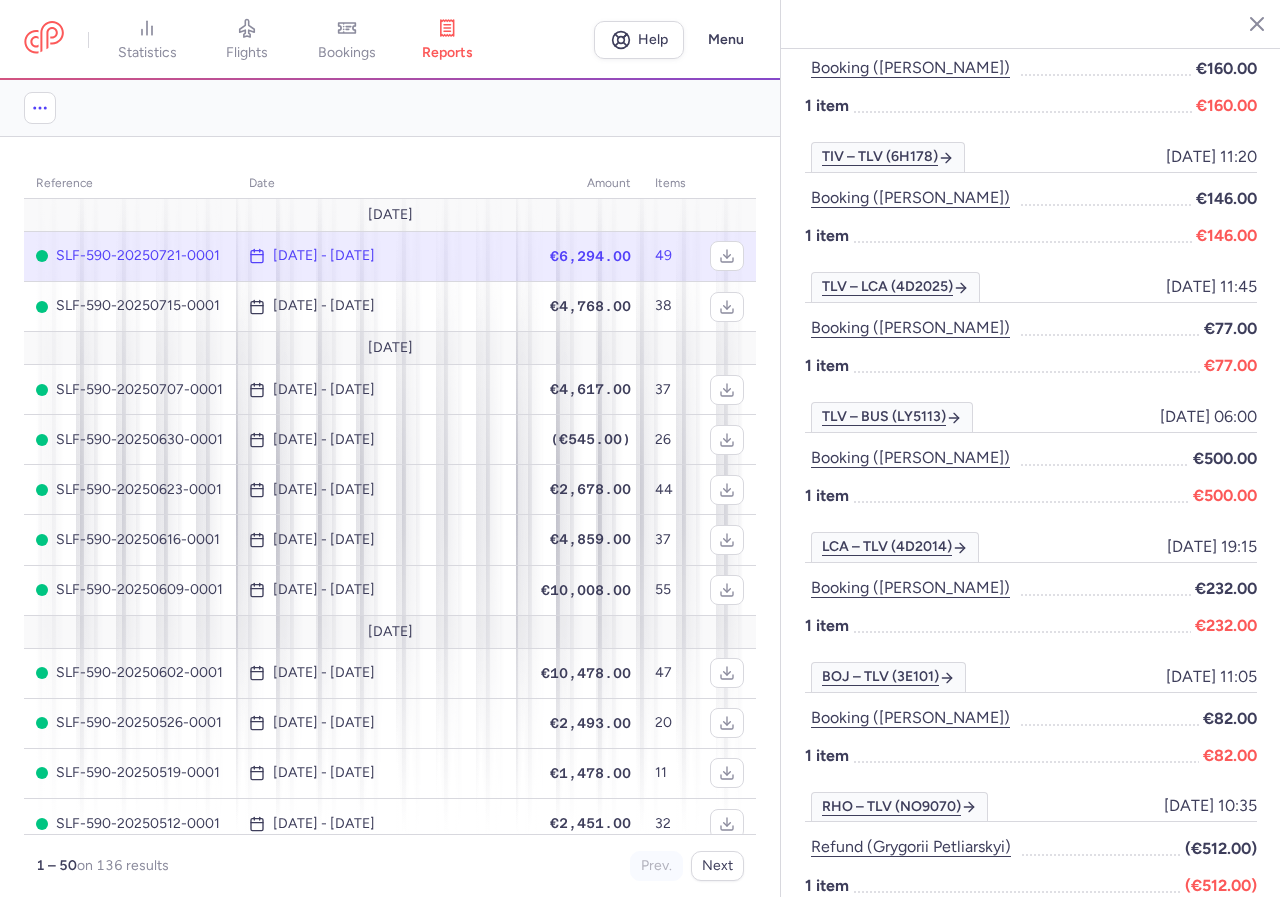 click on "[DATE] - [DATE]" 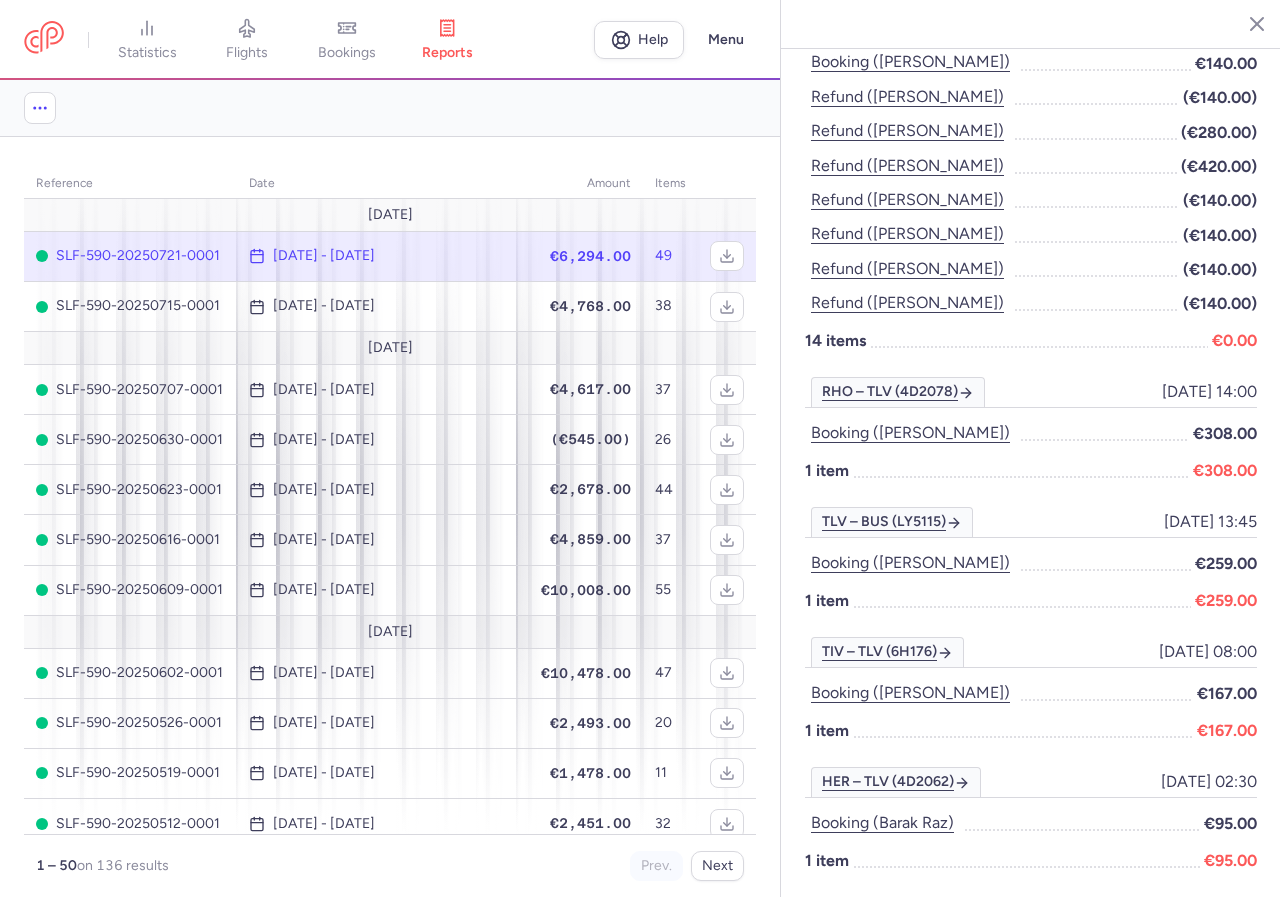 scroll, scrollTop: 0, scrollLeft: 0, axis: both 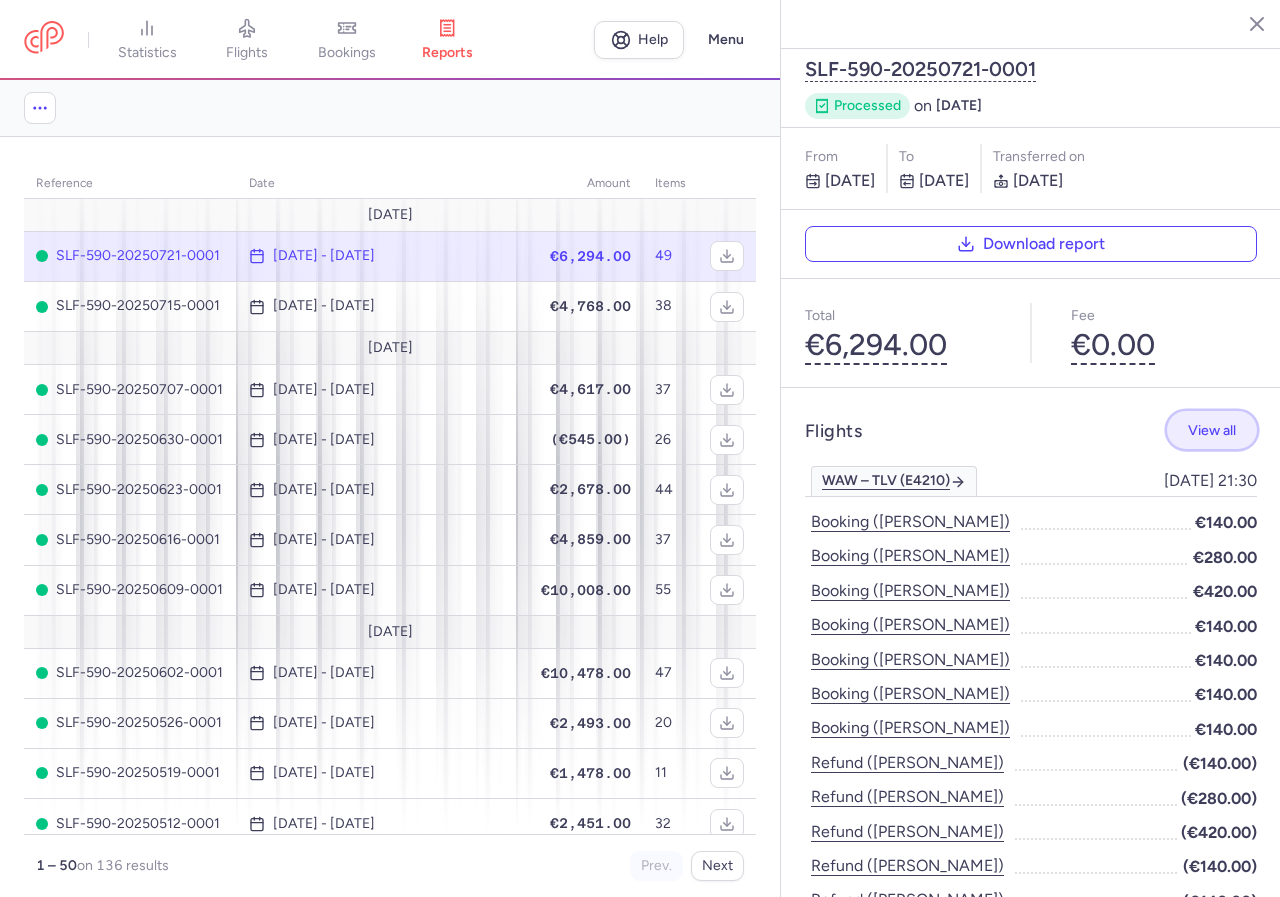 click on "View all" at bounding box center (1212, 430) 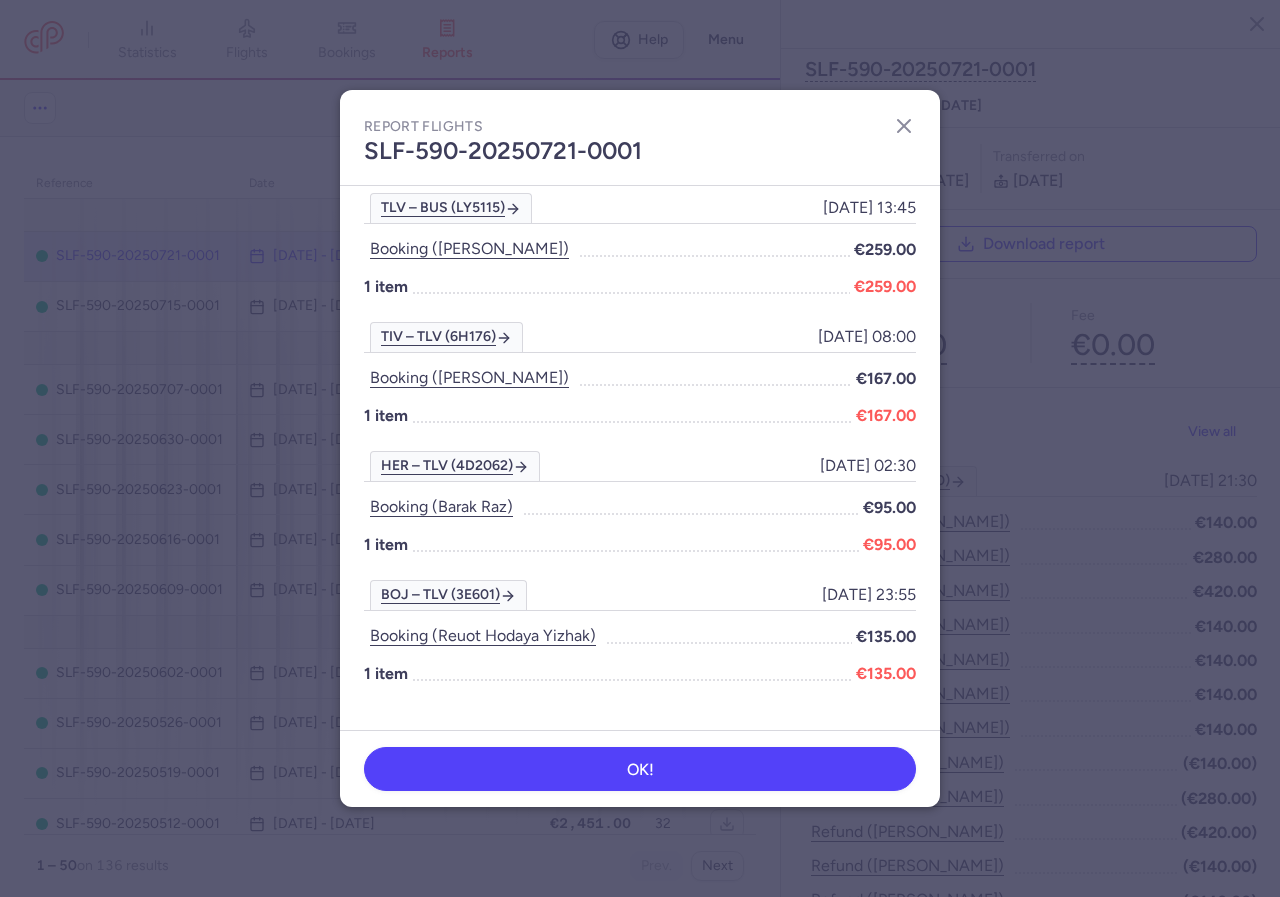scroll, scrollTop: 359, scrollLeft: 0, axis: vertical 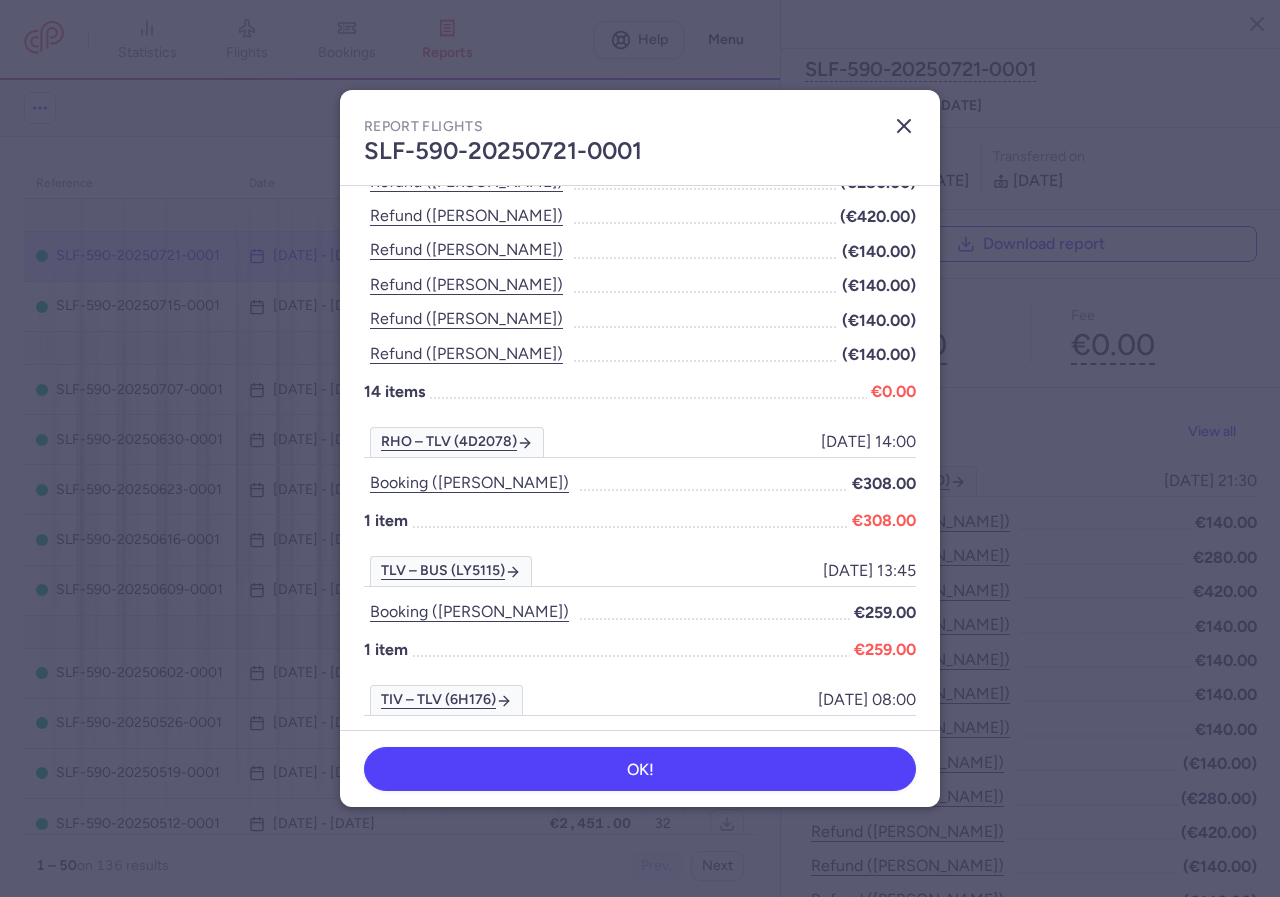 click 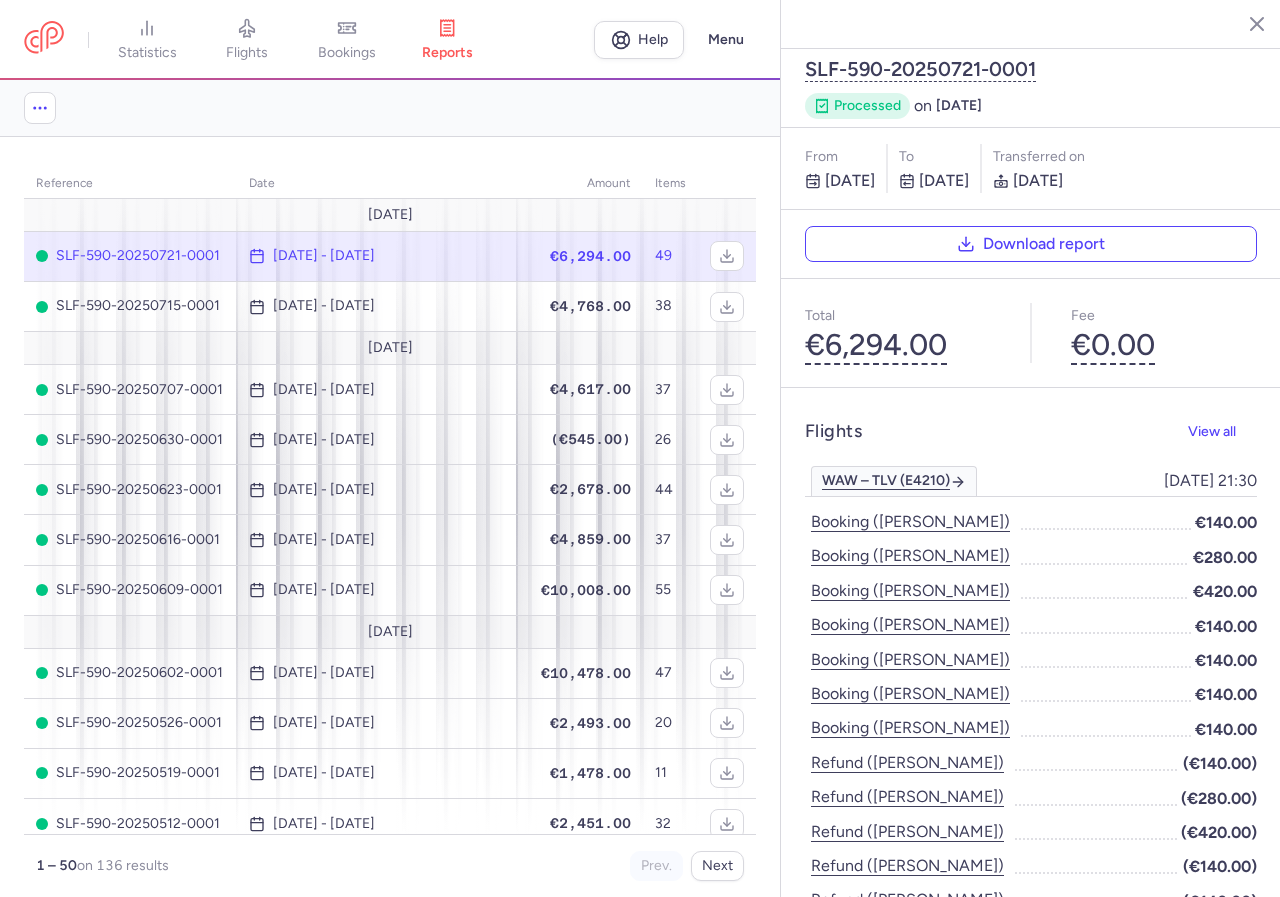click on "€6,294.00" 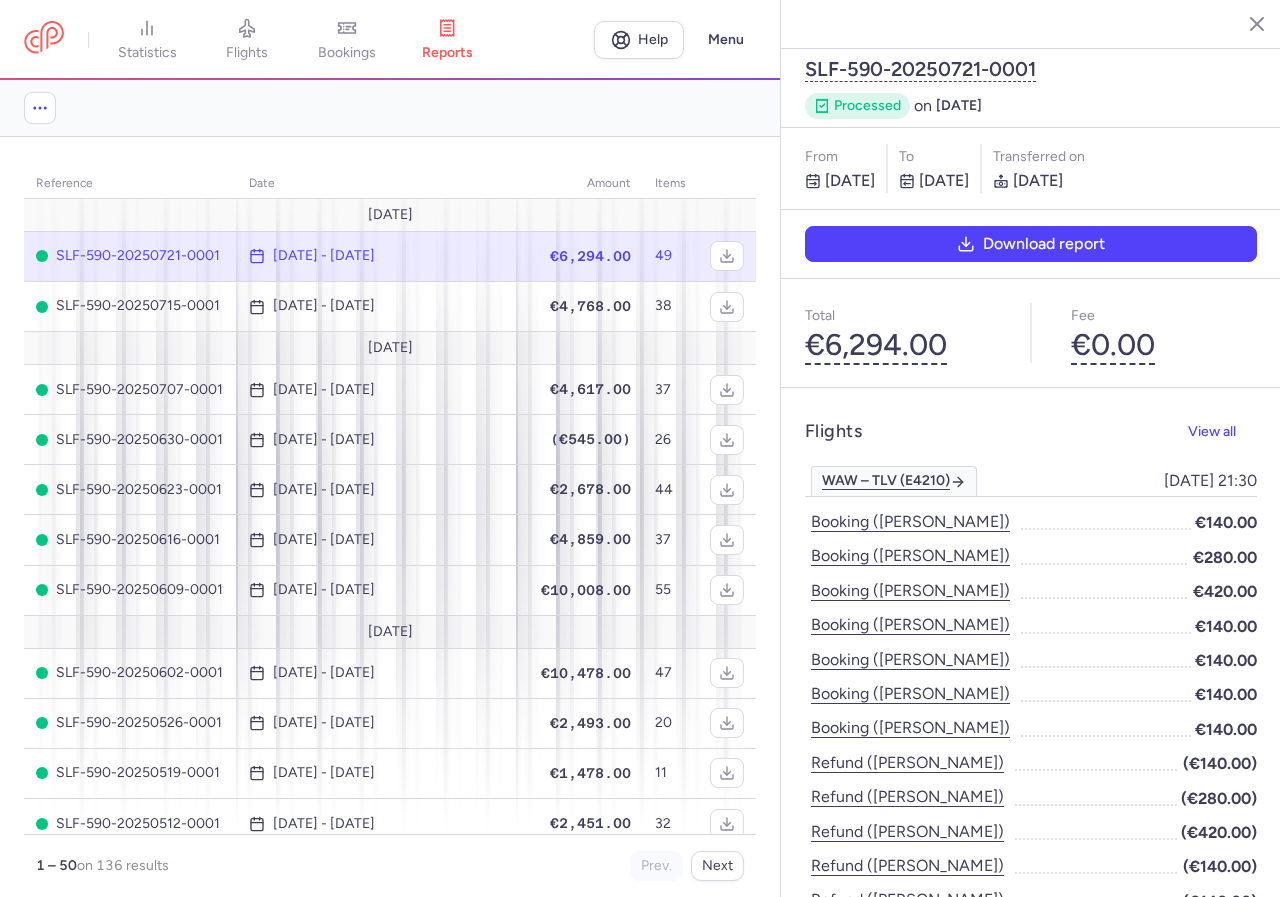 click on "Download report" at bounding box center [1031, 244] 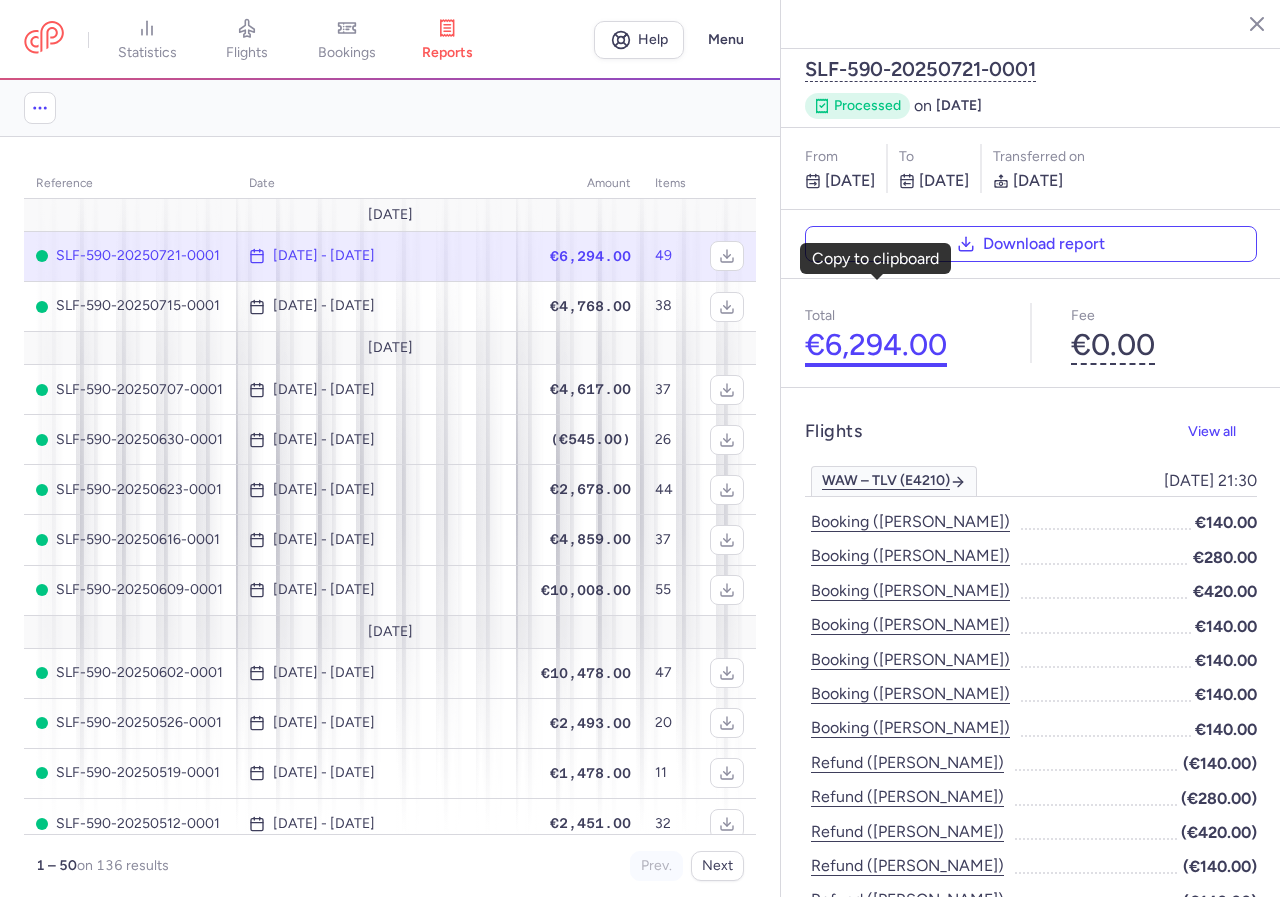 click on "€6,294.00" at bounding box center [876, 345] 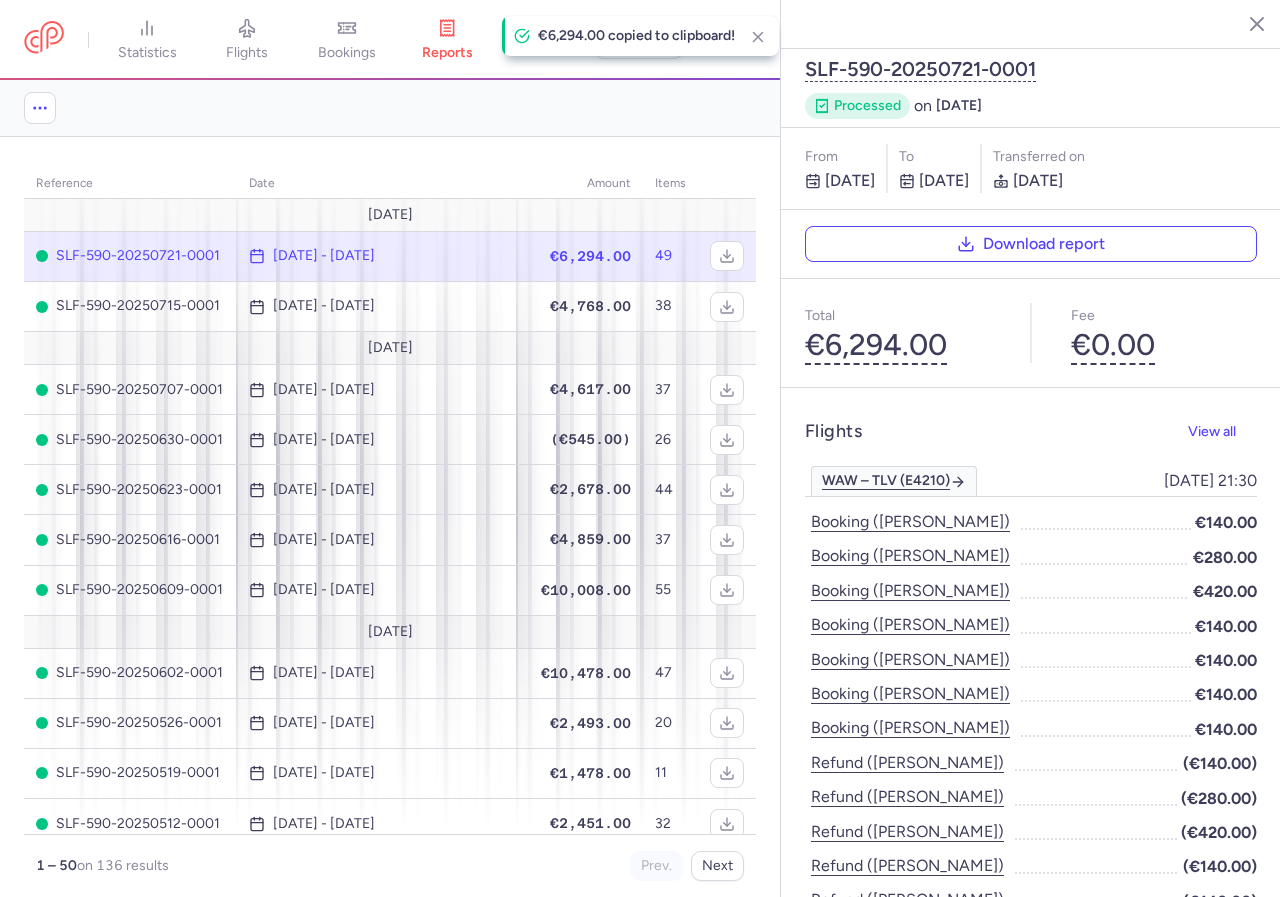 click on "Fee" at bounding box center (1164, 315) 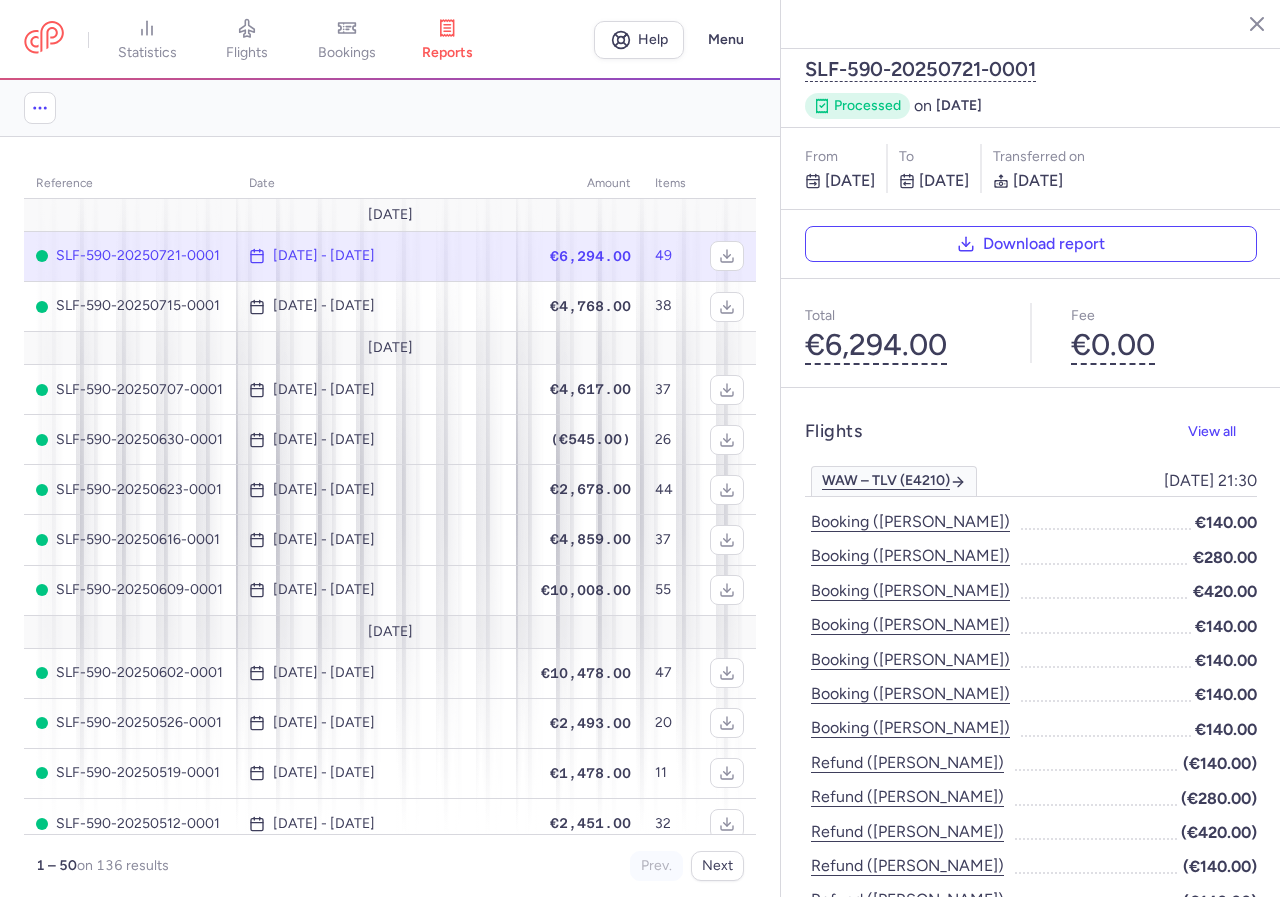 click on "49" 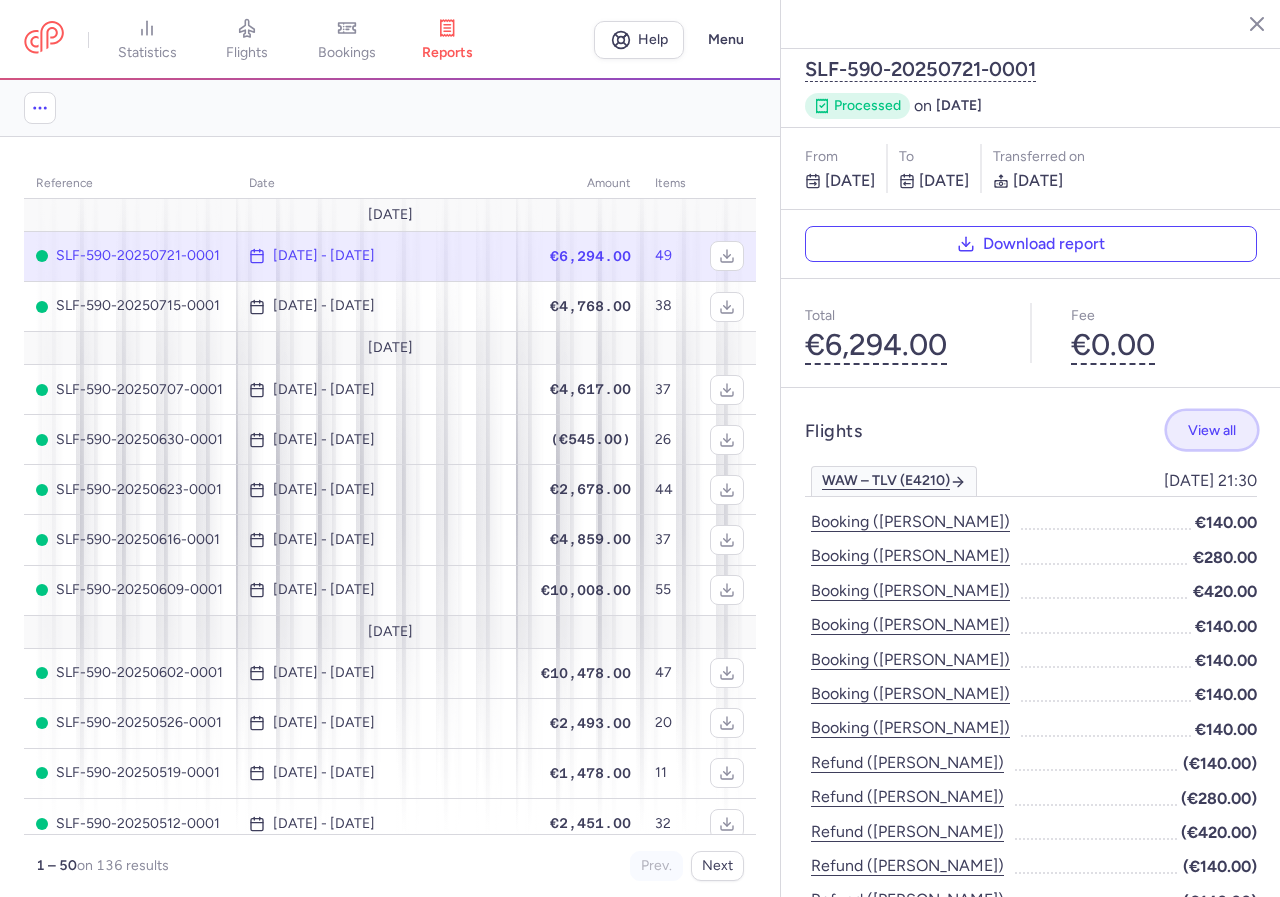 click on "View all" at bounding box center (1212, 430) 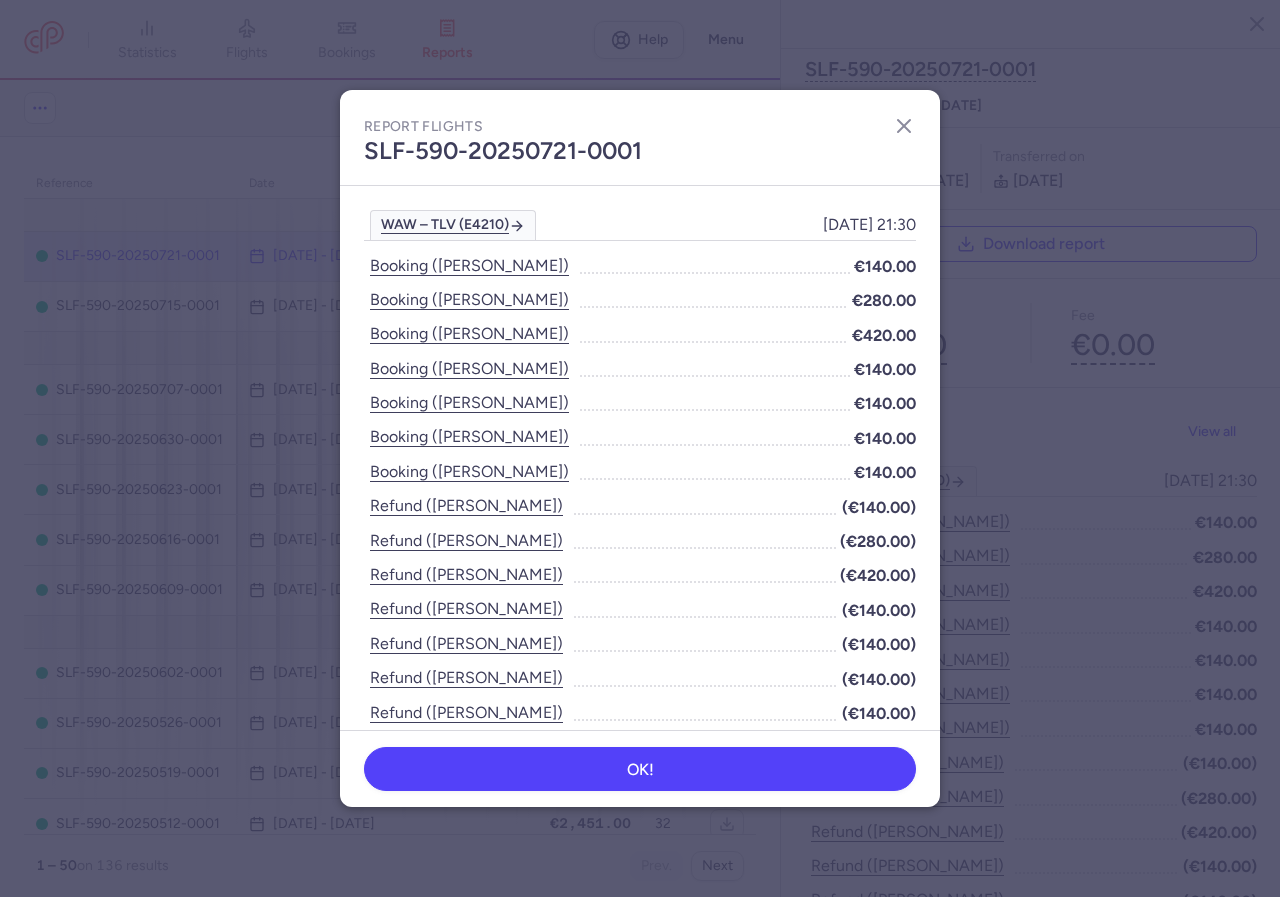 scroll, scrollTop: 0, scrollLeft: 0, axis: both 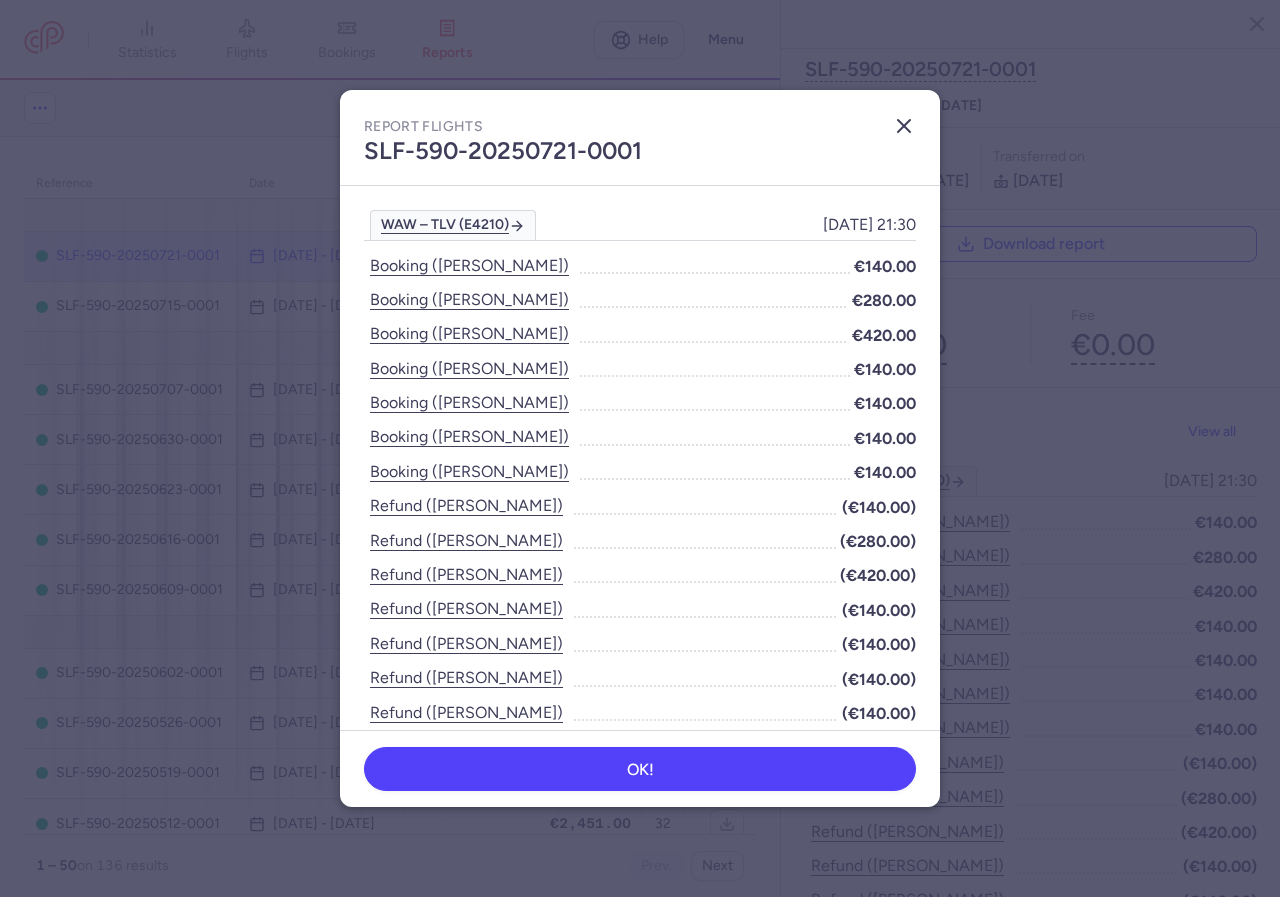 click 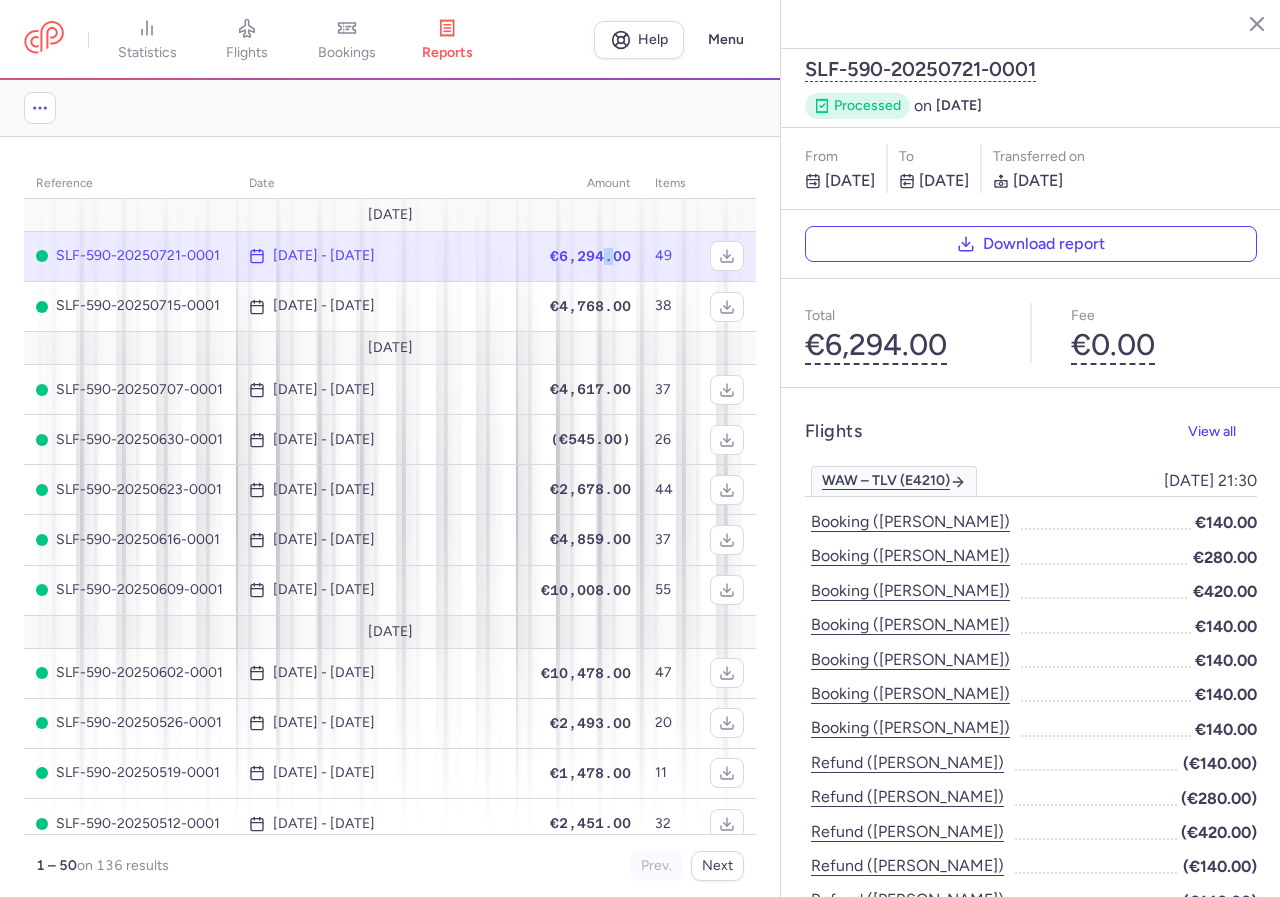 click on "€6,294.00" 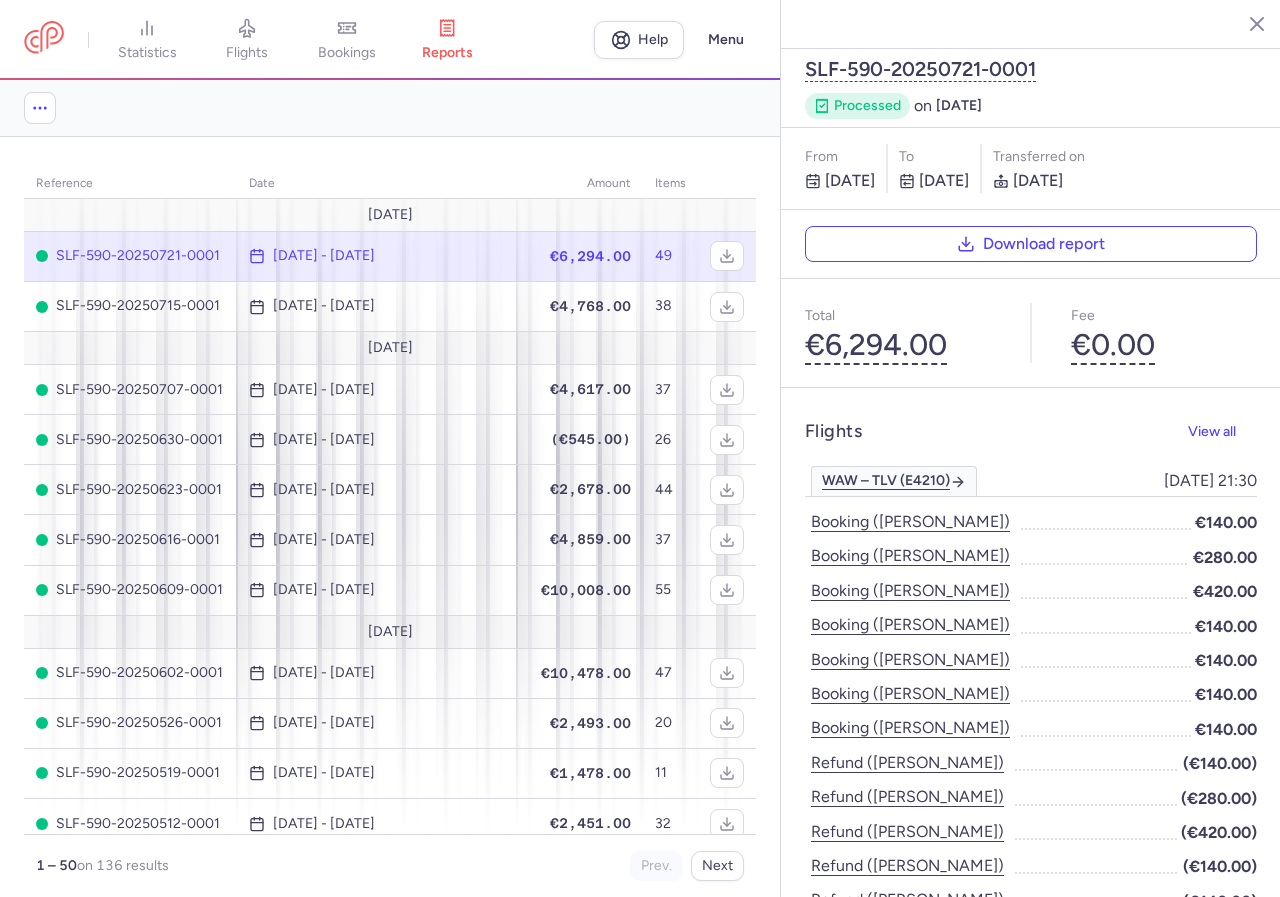 click on "€6,294.00" 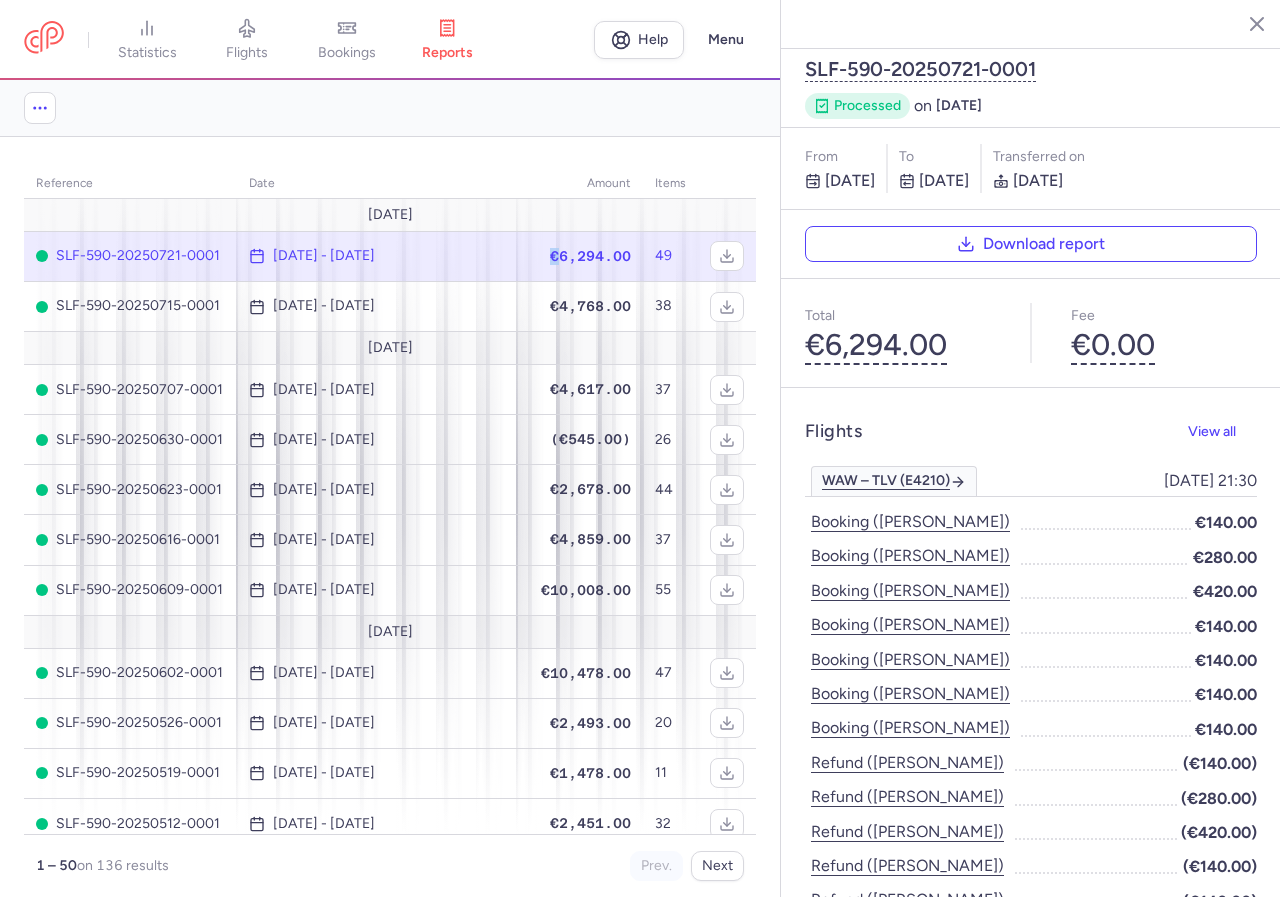 click on "€6,294.00" 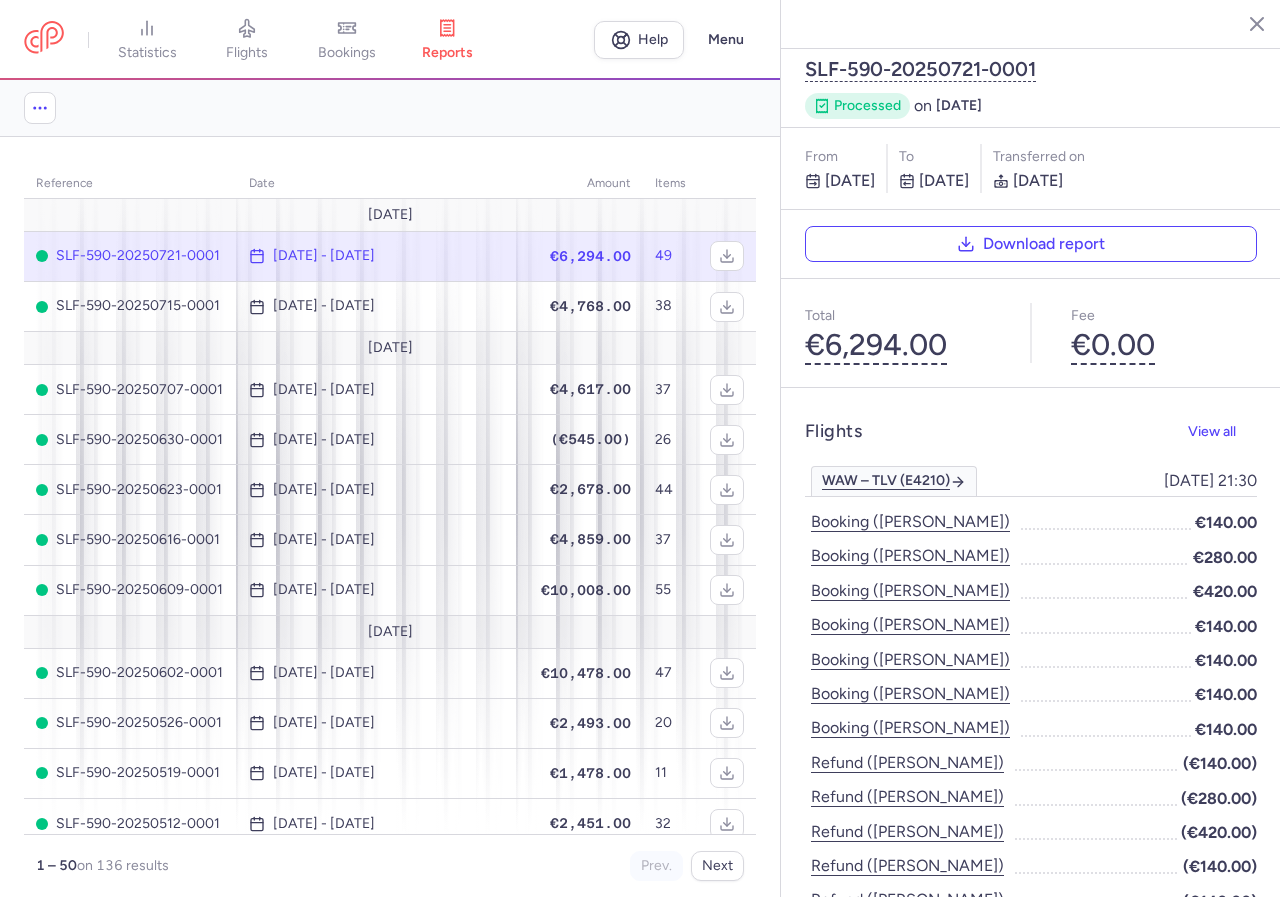 click on "[DATE] - [DATE]" 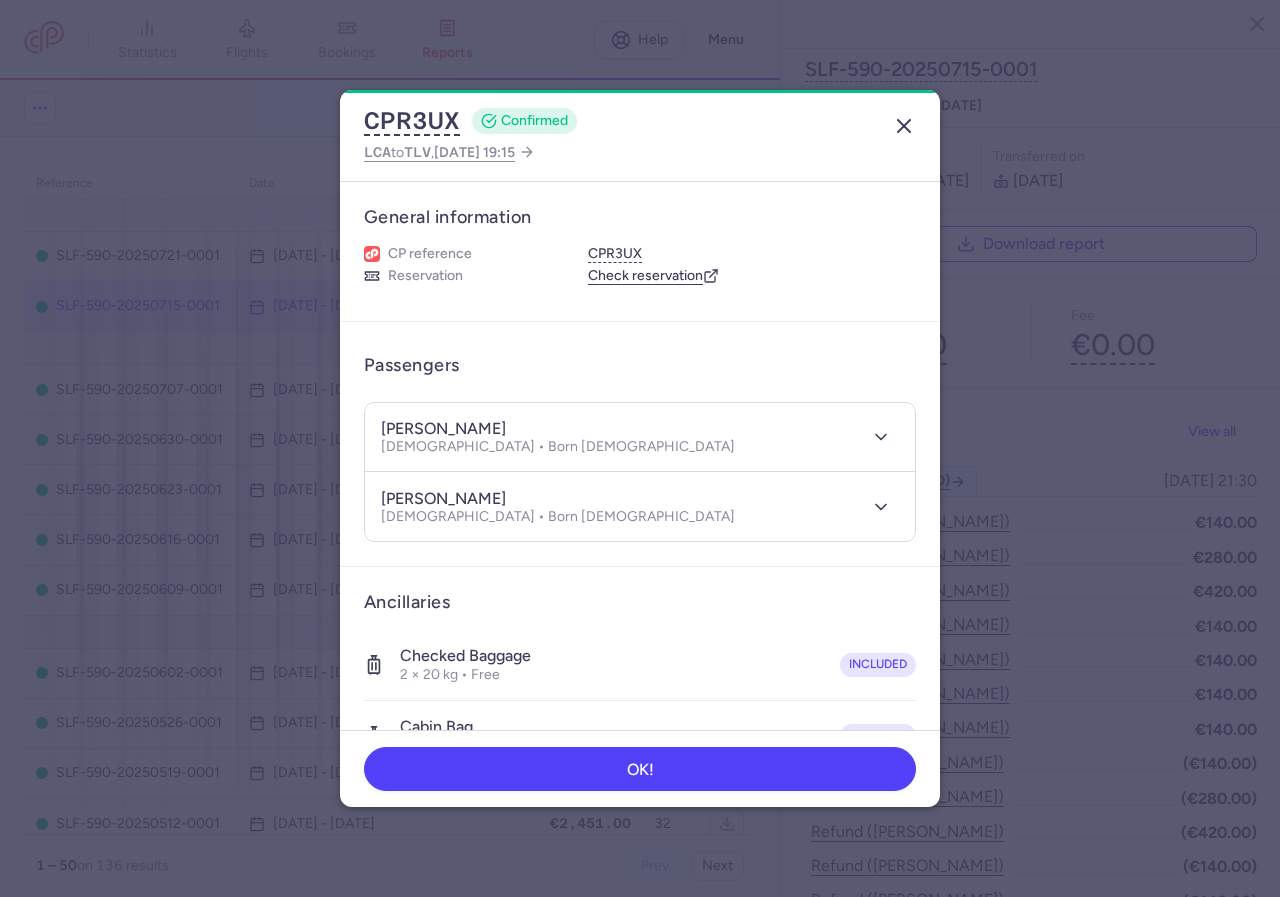 click 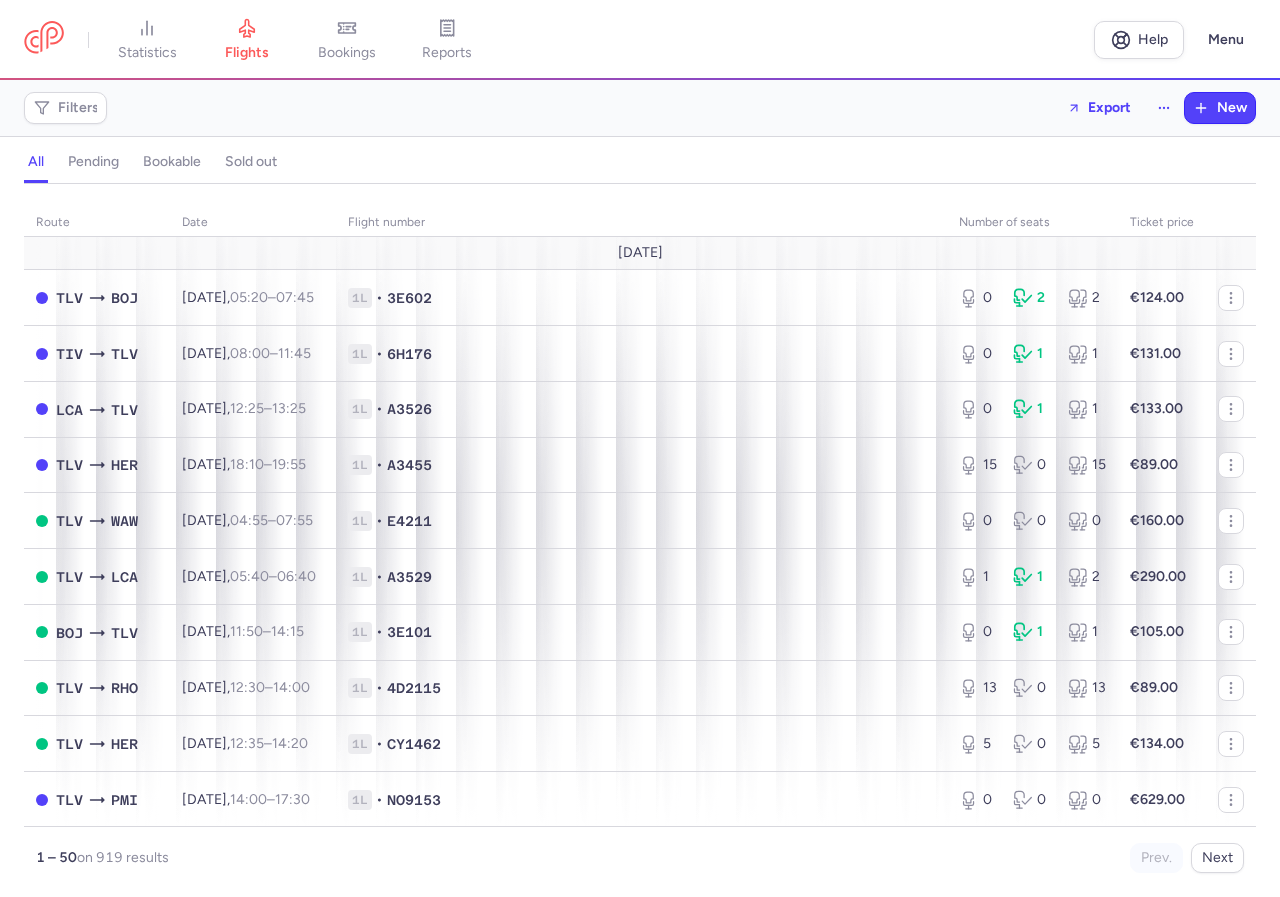 scroll, scrollTop: 0, scrollLeft: 0, axis: both 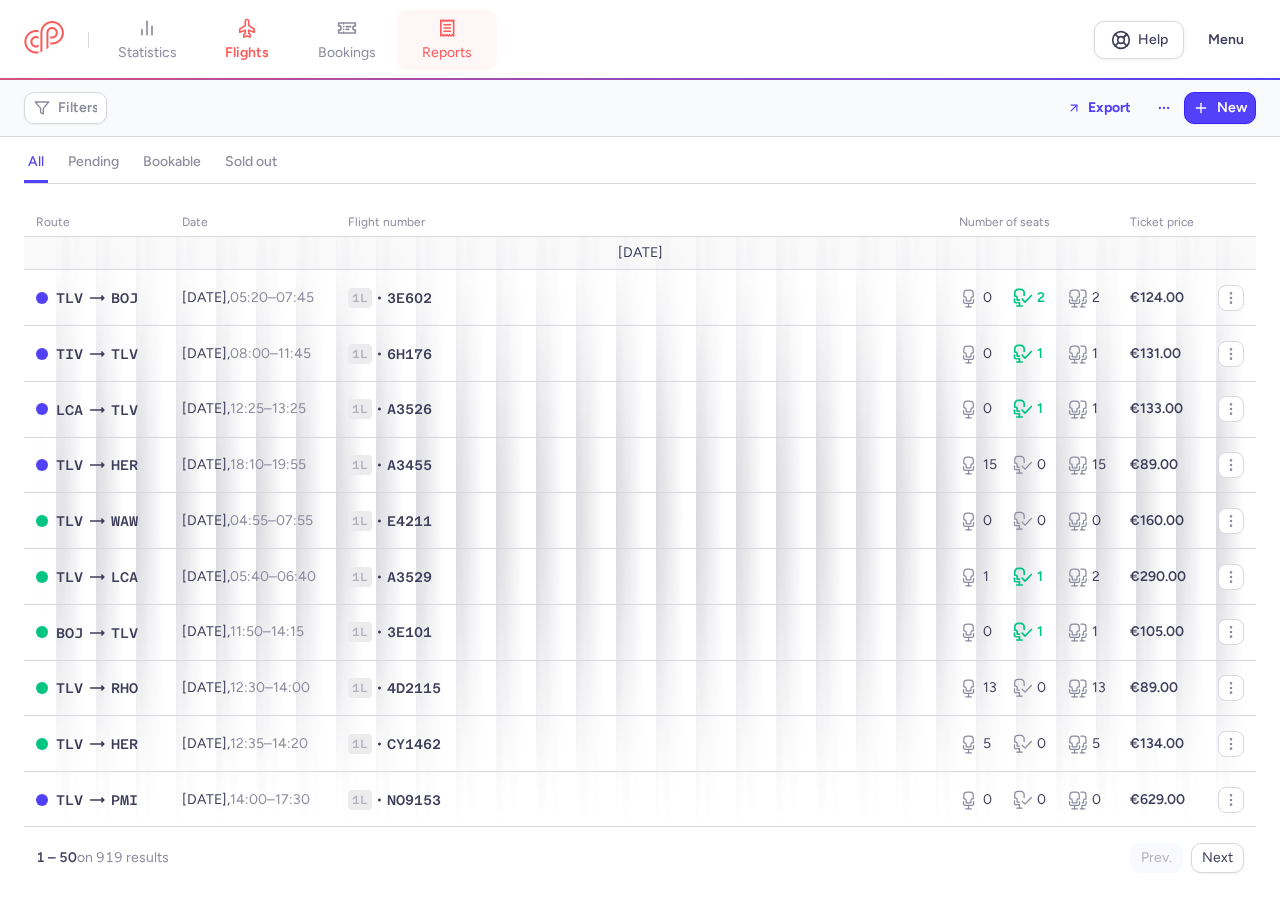 click on "reports" at bounding box center (447, 40) 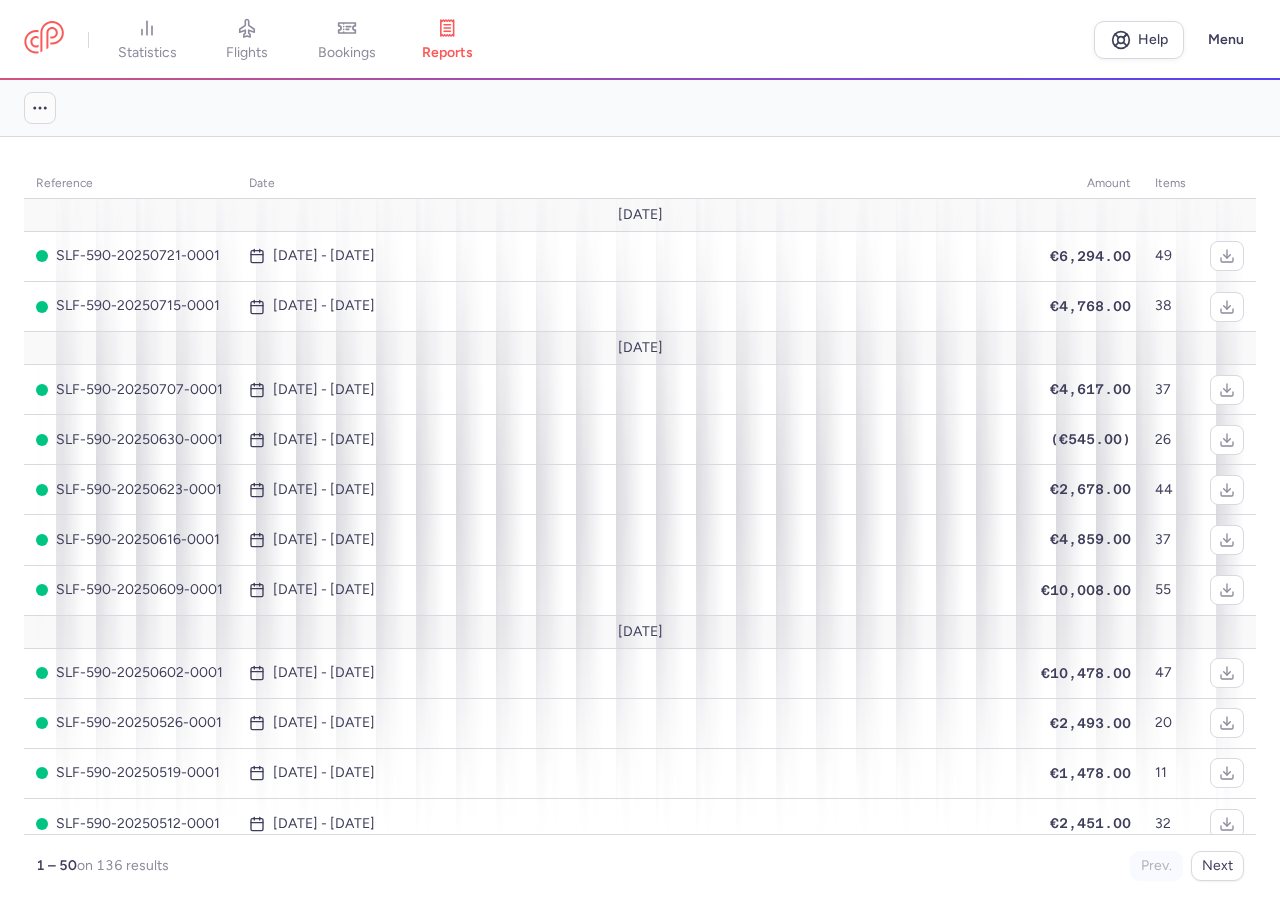 click 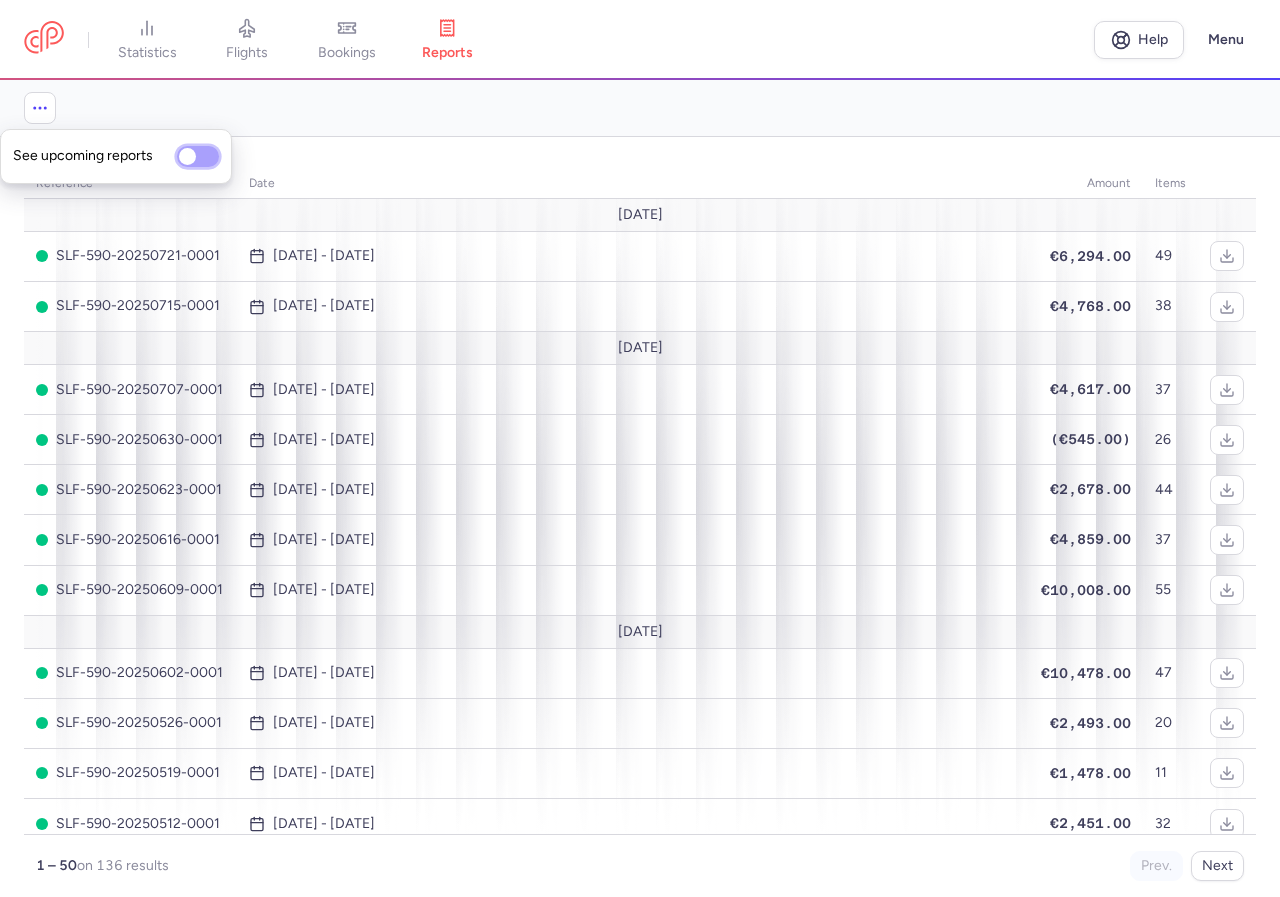 click on "See upcoming reports" at bounding box center (198, 156) 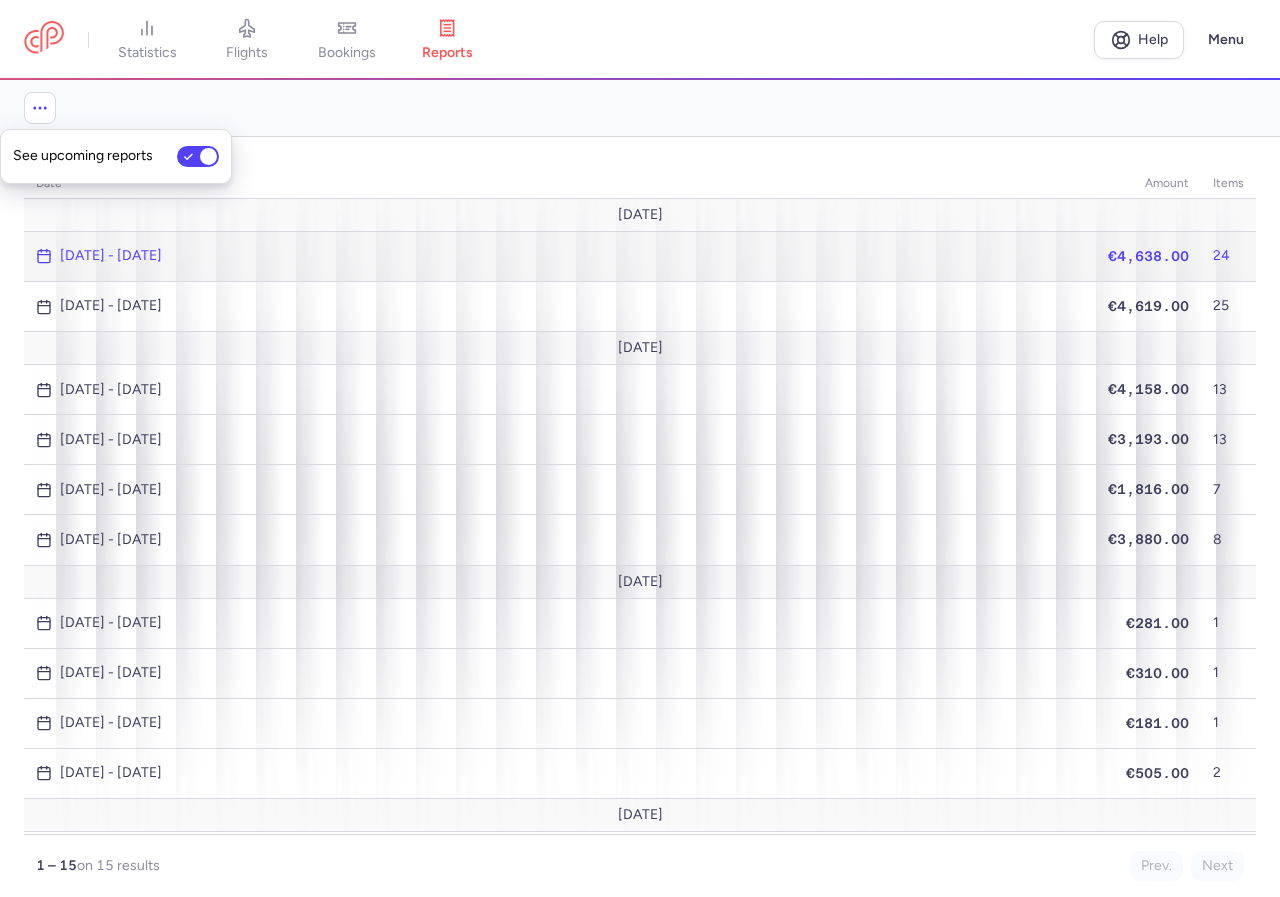 click on "Jul 21, 2025 - Jul 28, 2025" 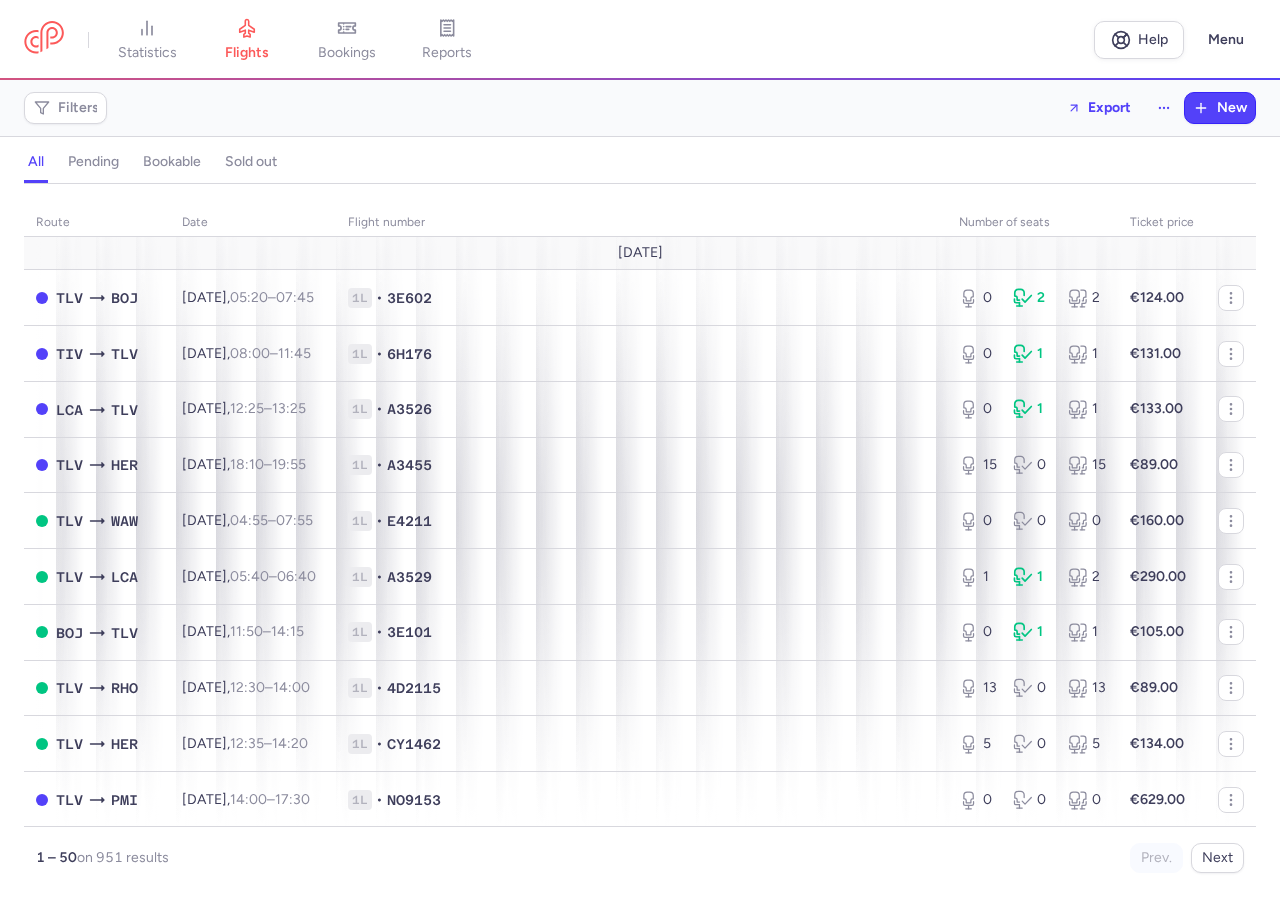 scroll, scrollTop: 0, scrollLeft: 0, axis: both 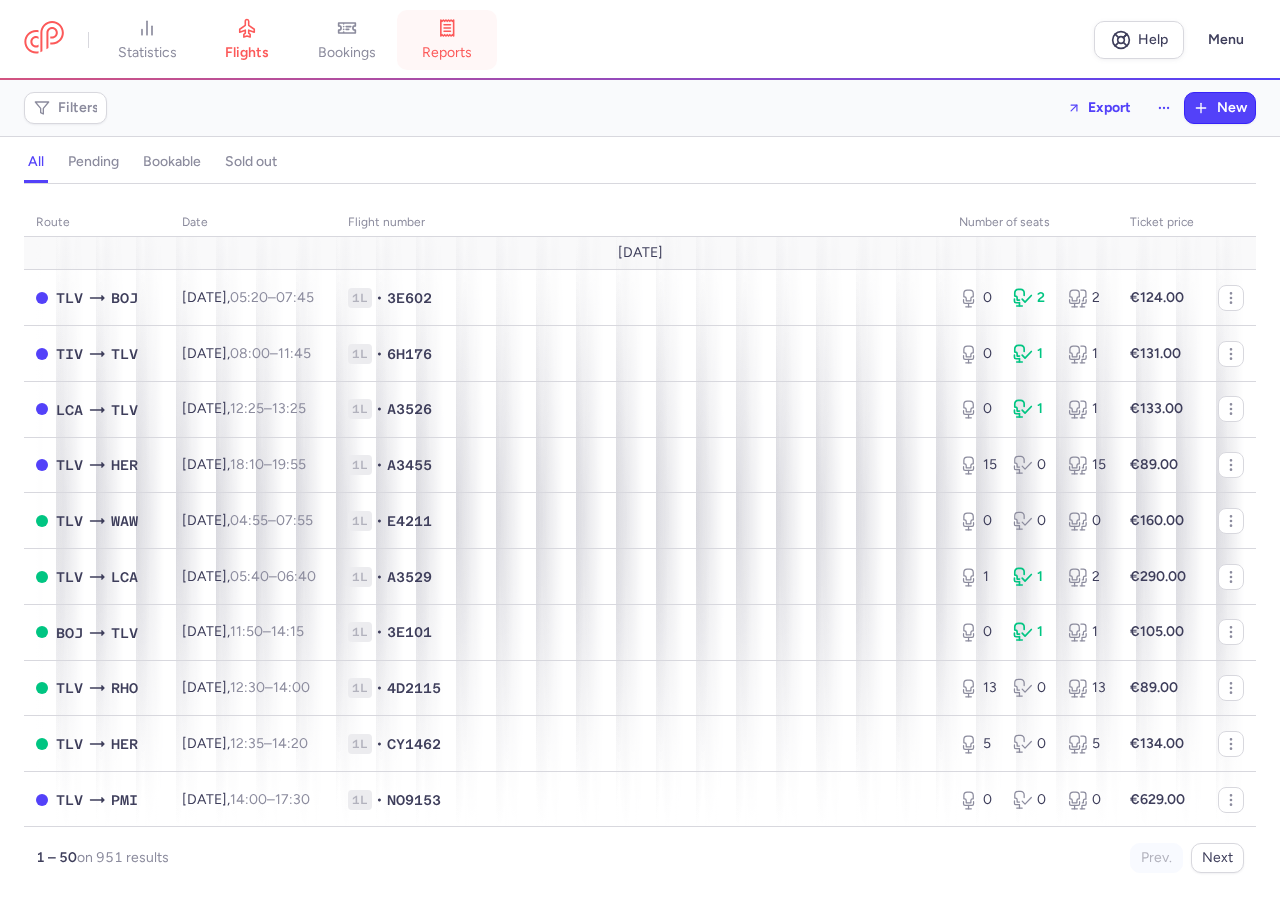 click on "reports" at bounding box center (447, 53) 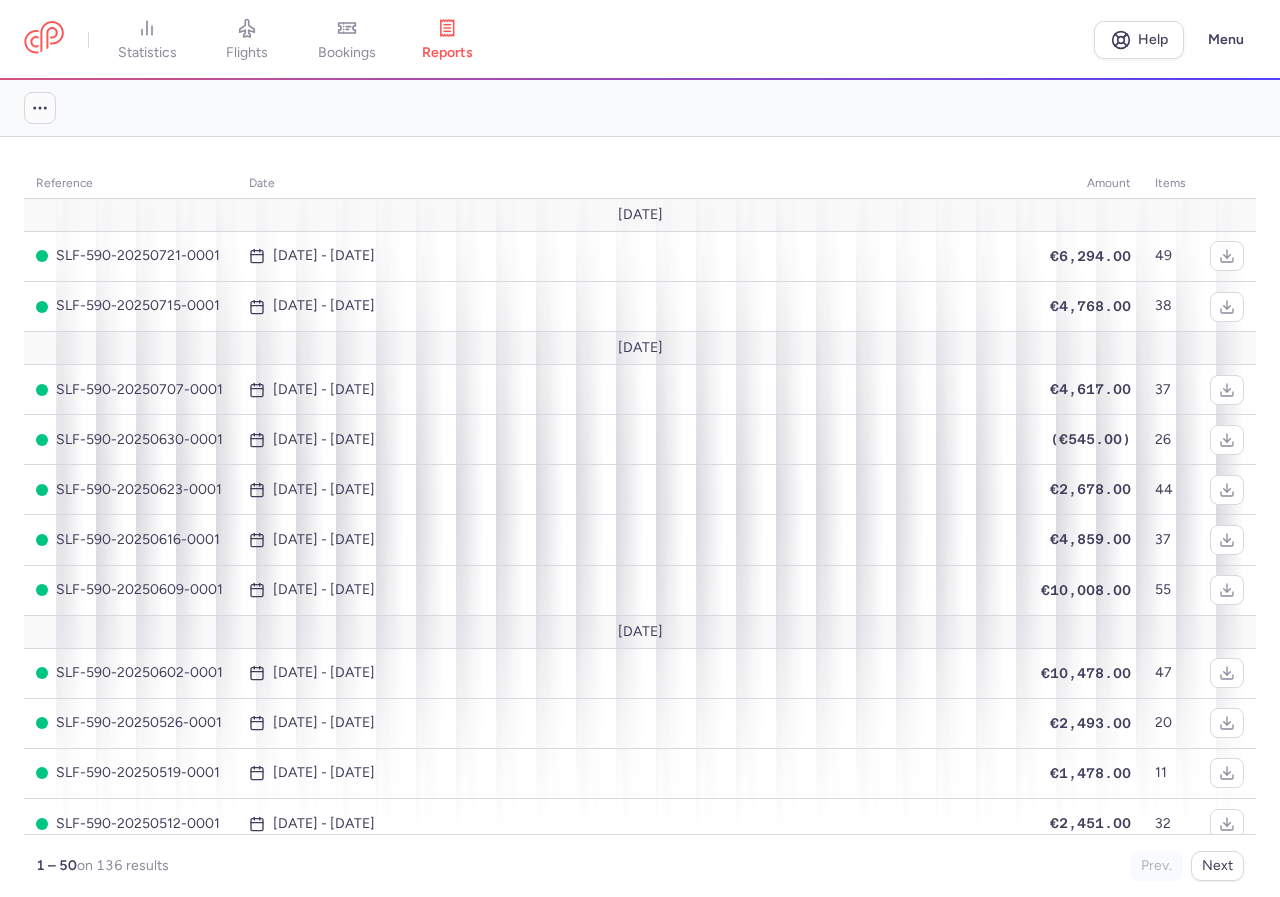 click 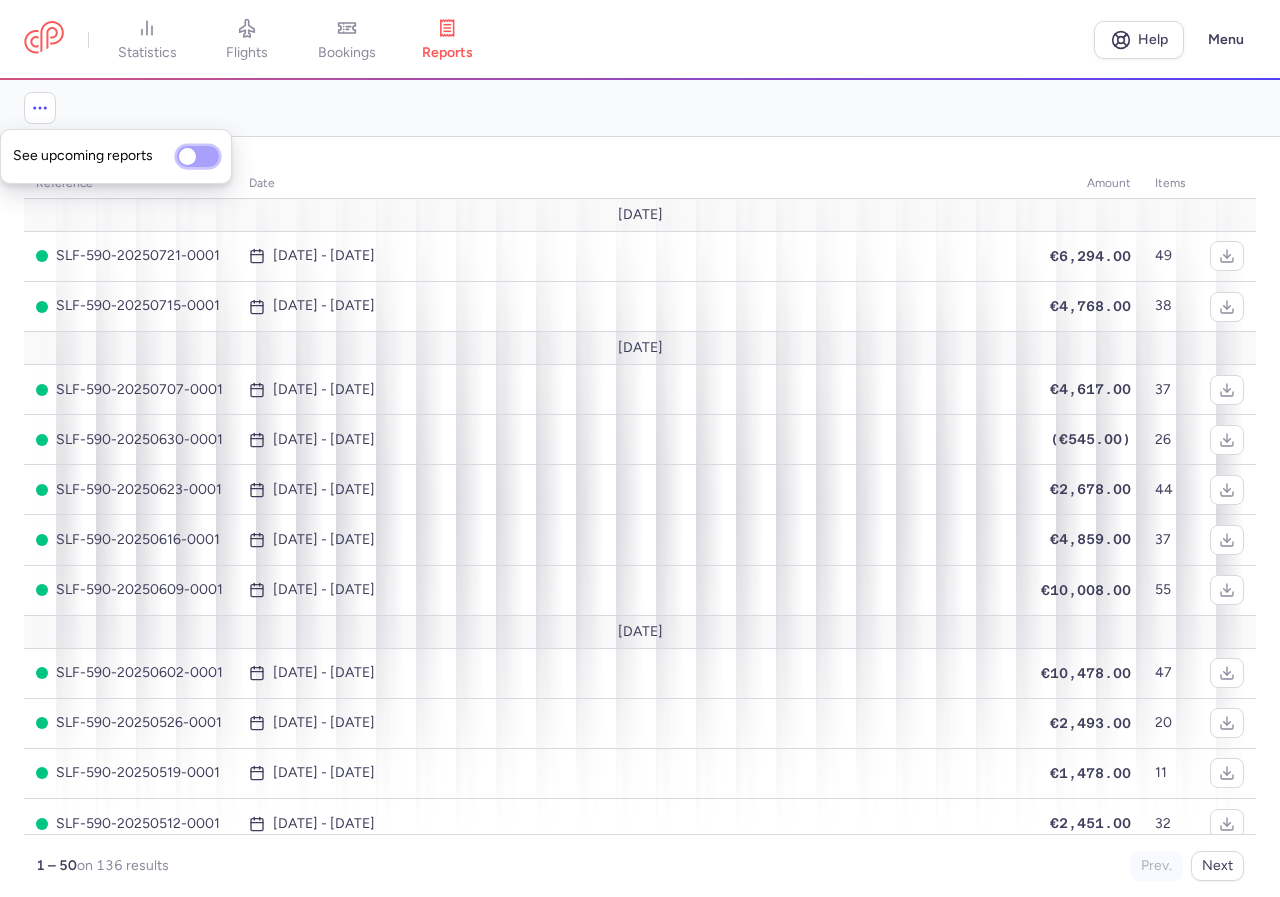 click on "See upcoming reports" at bounding box center (198, 156) 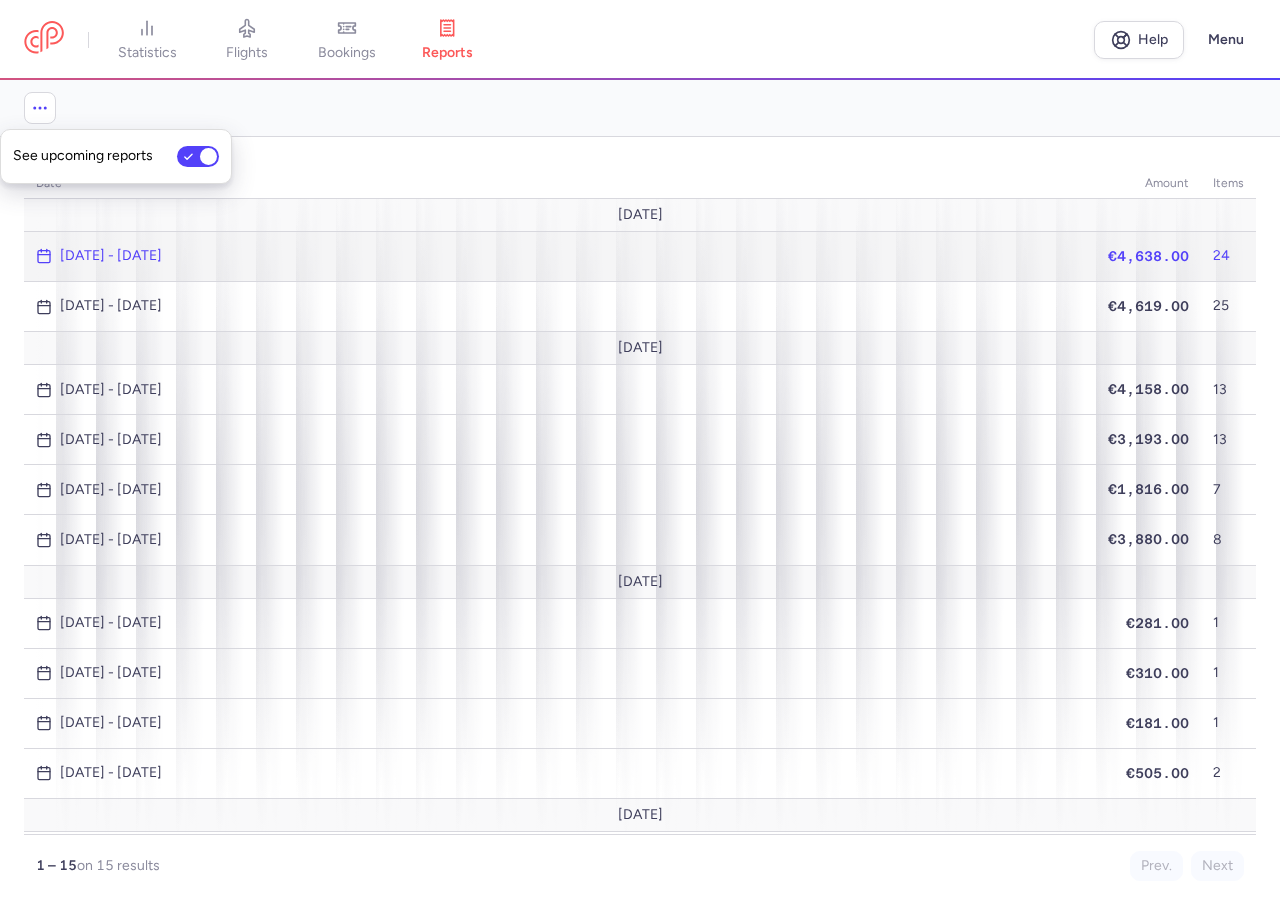 click on "Jul 21, 2025 - Jul 28, 2025" 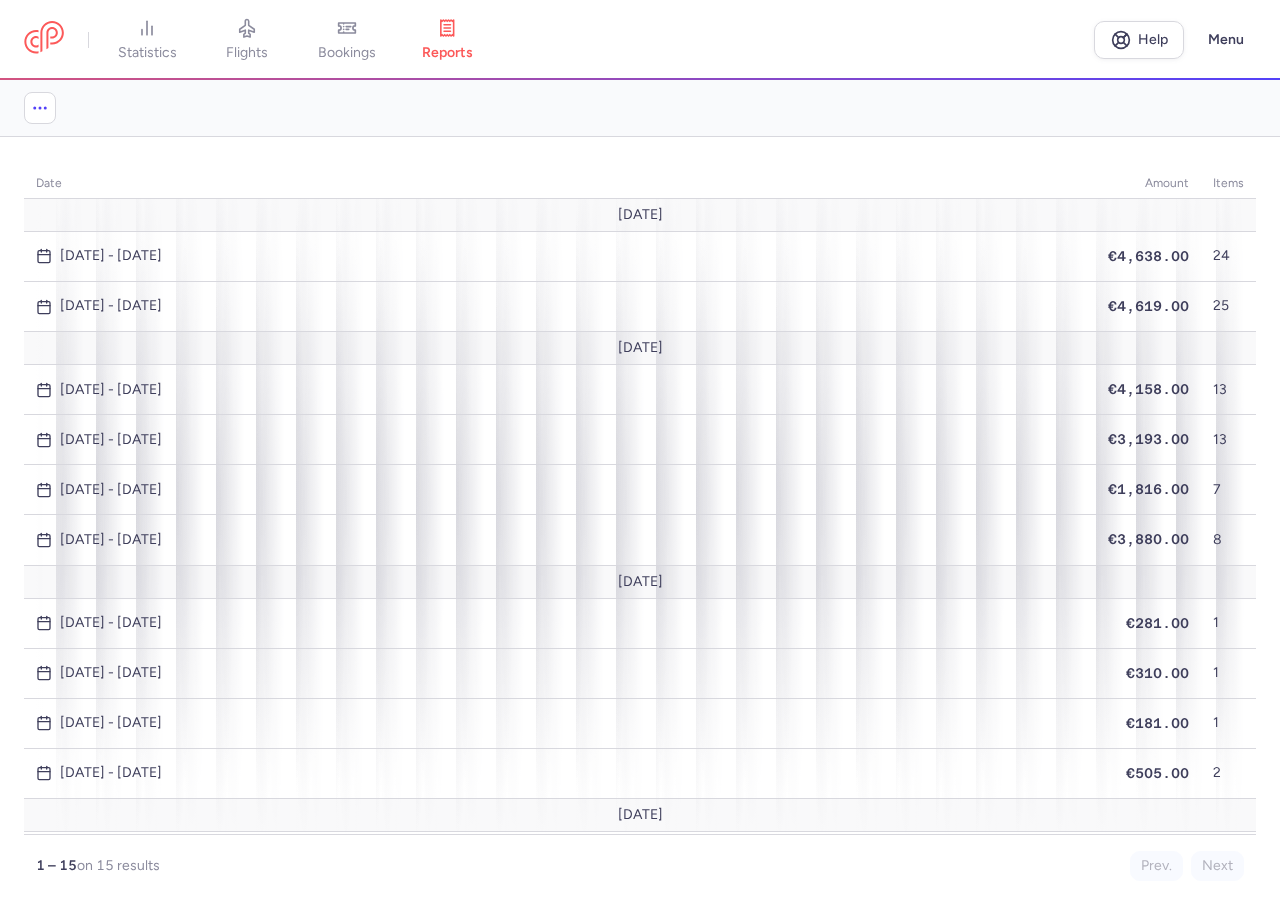 click on "See upcoming reports" at bounding box center [640, 108] 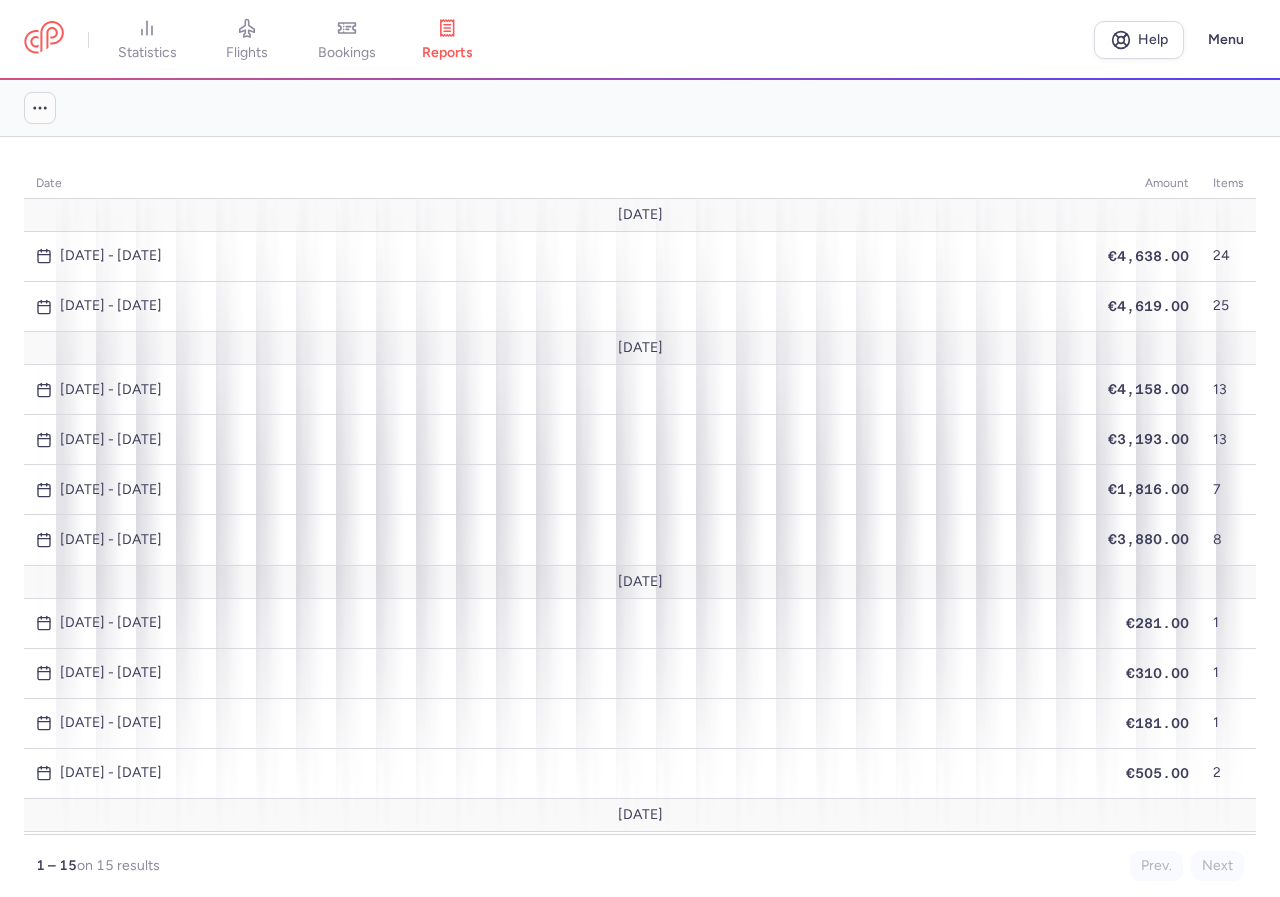 click 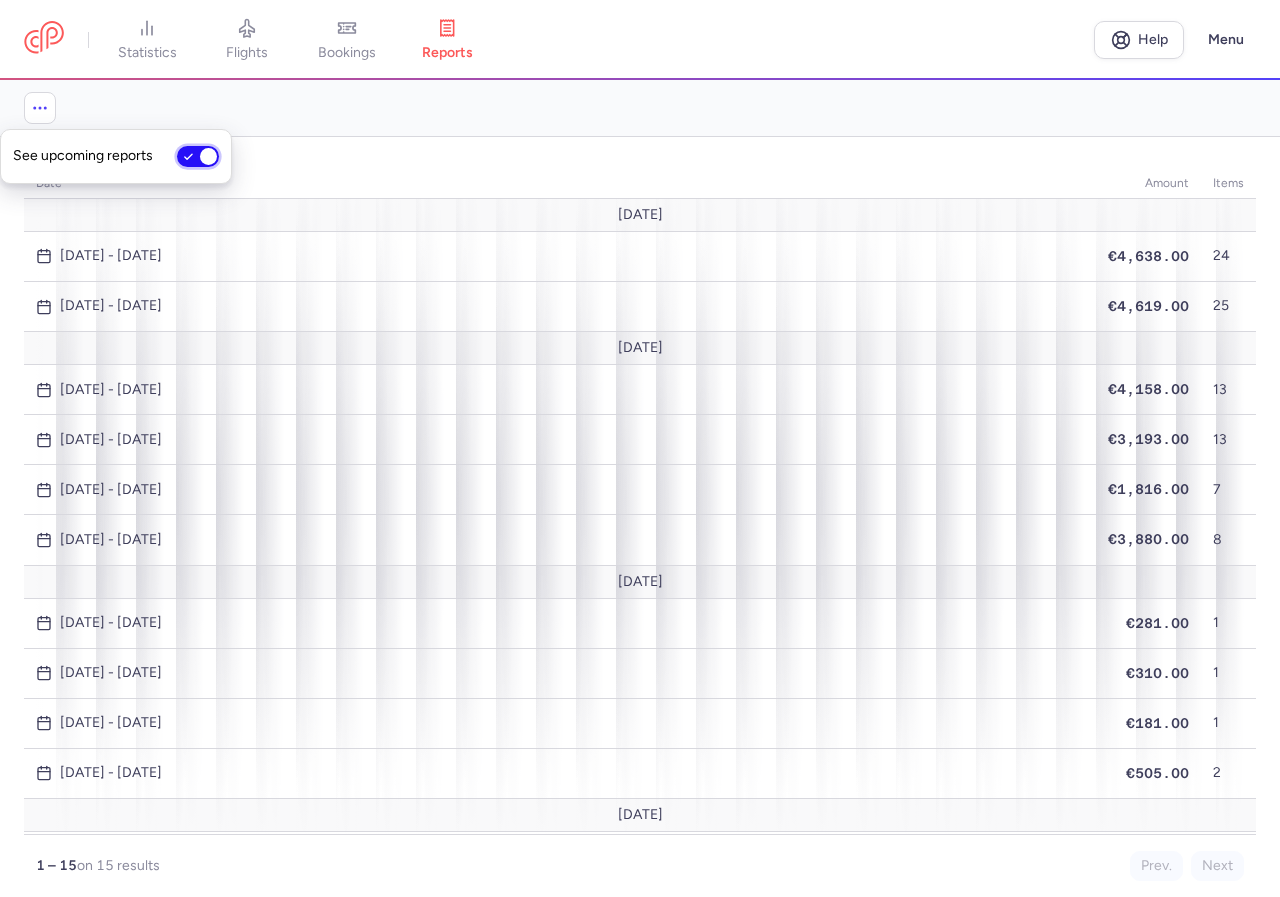 click on "See upcoming reports" at bounding box center (198, 156) 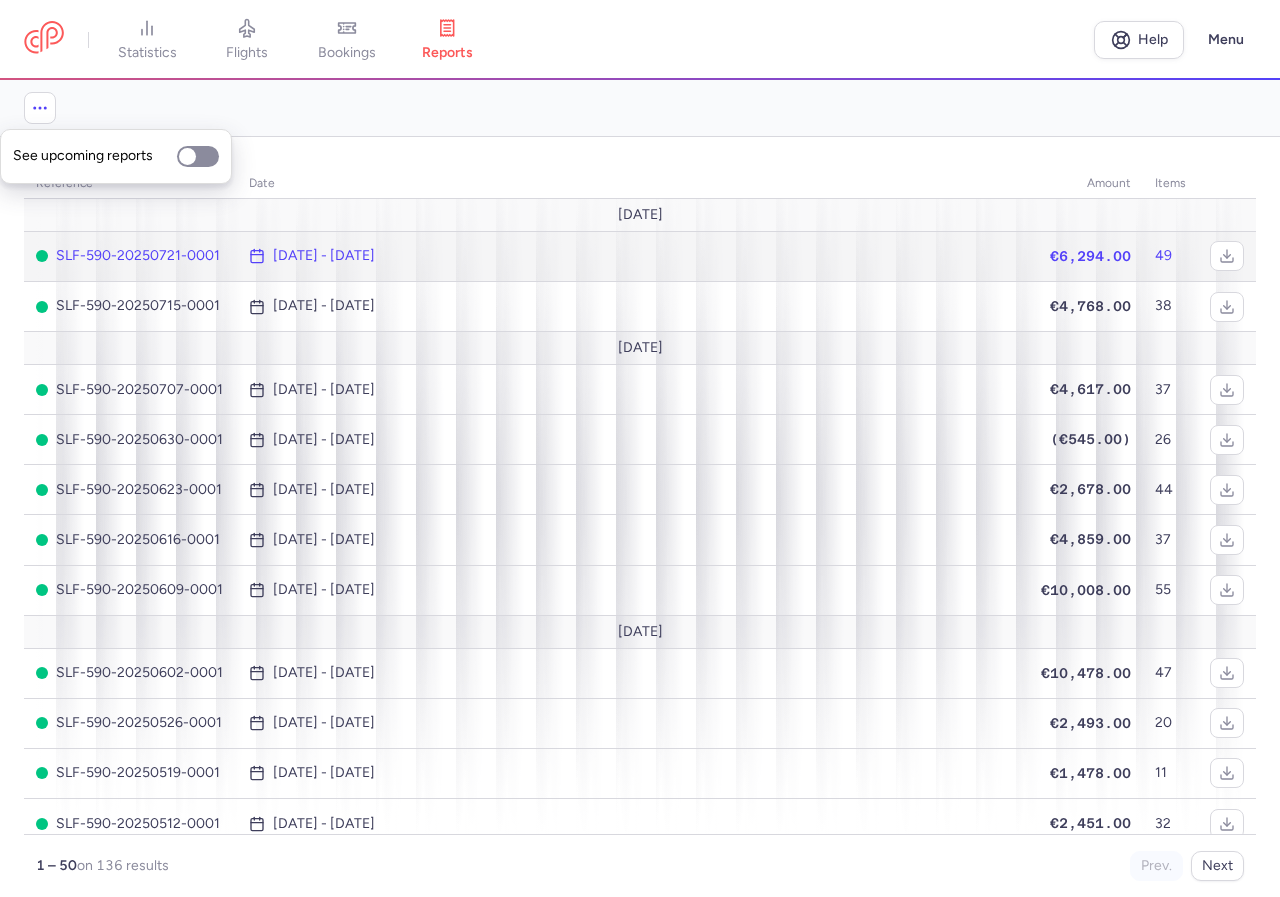 click on "[DATE] - [DATE]" 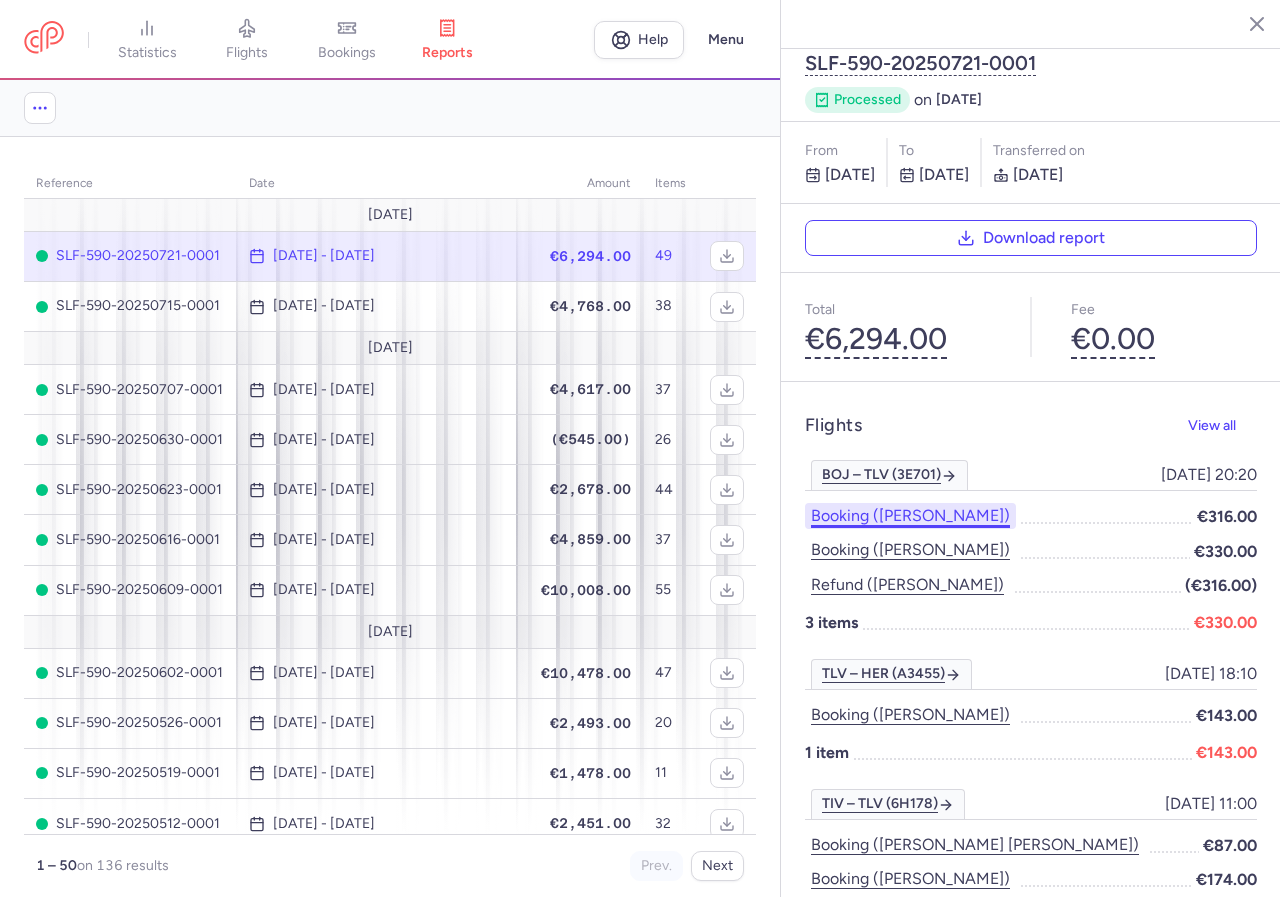 scroll, scrollTop: 0, scrollLeft: 0, axis: both 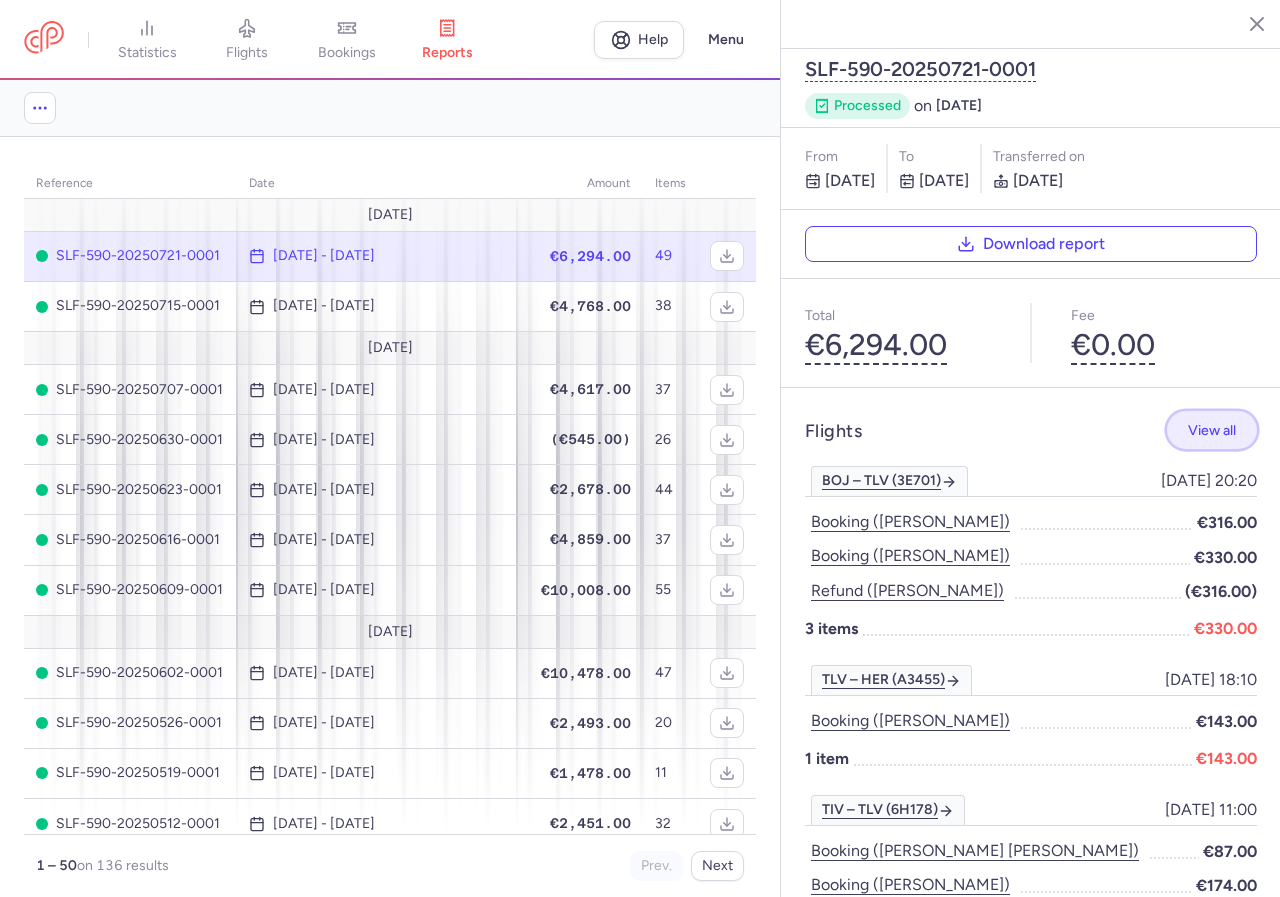 click on "View all" at bounding box center (1212, 430) 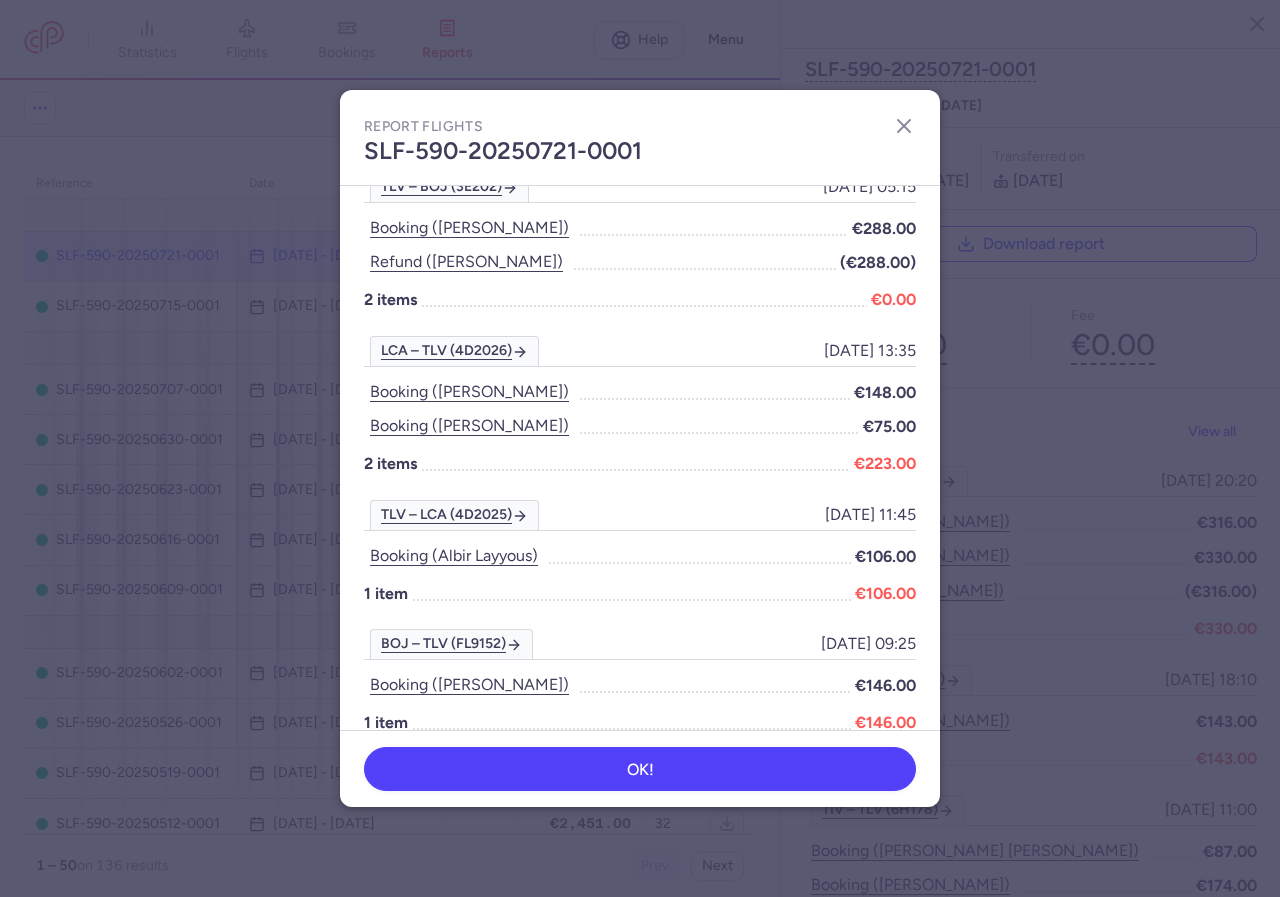 scroll, scrollTop: 1925, scrollLeft: 0, axis: vertical 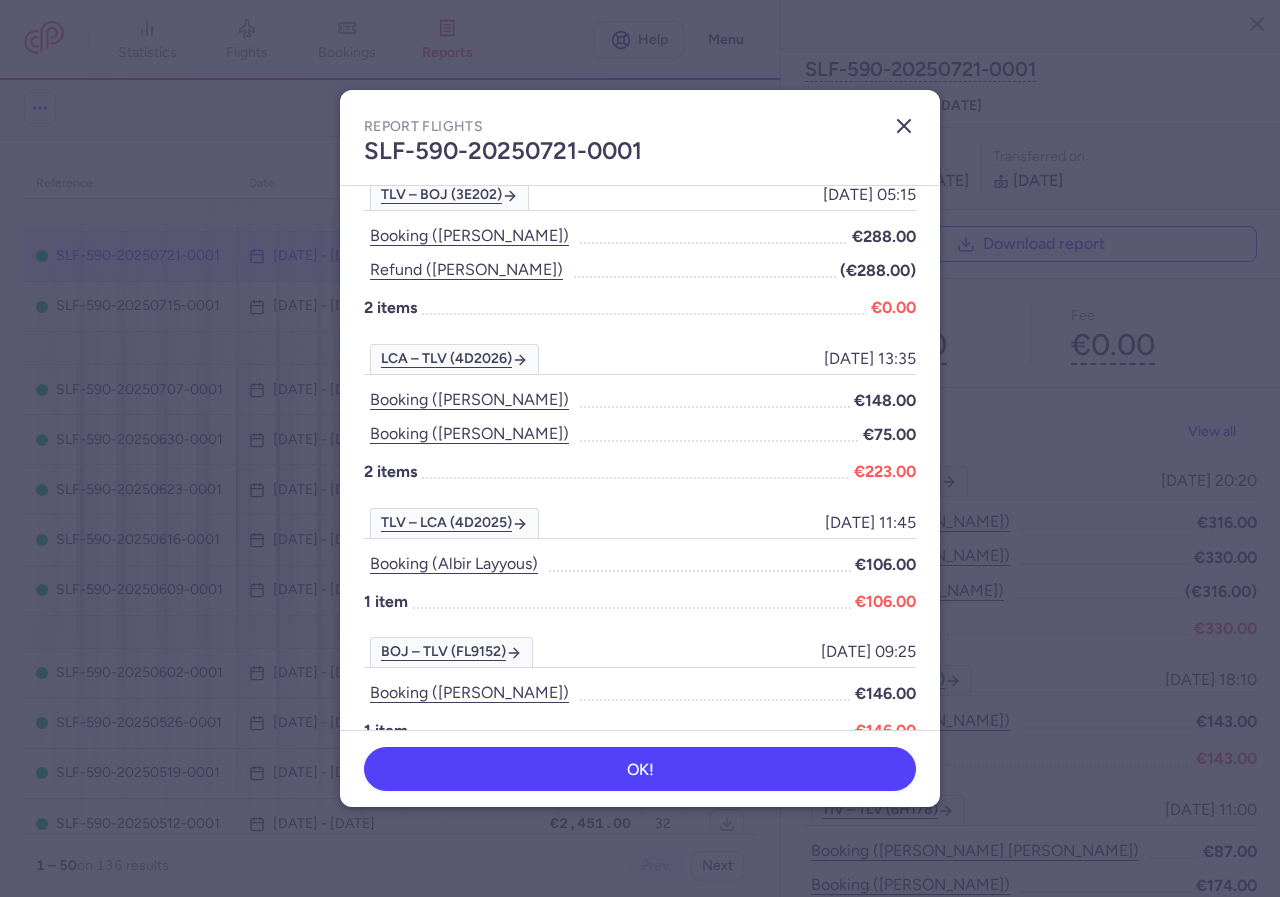 click 